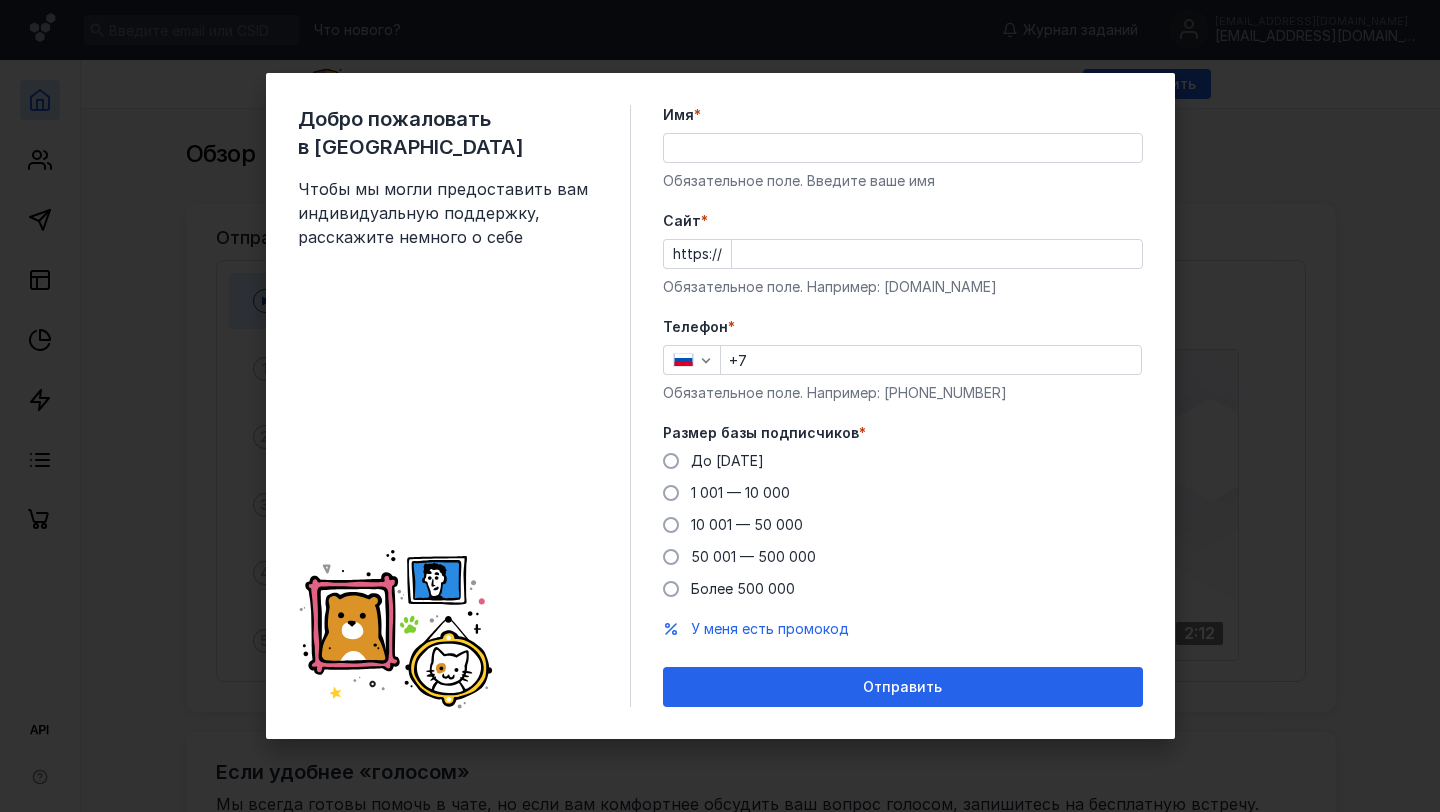 scroll, scrollTop: 0, scrollLeft: 0, axis: both 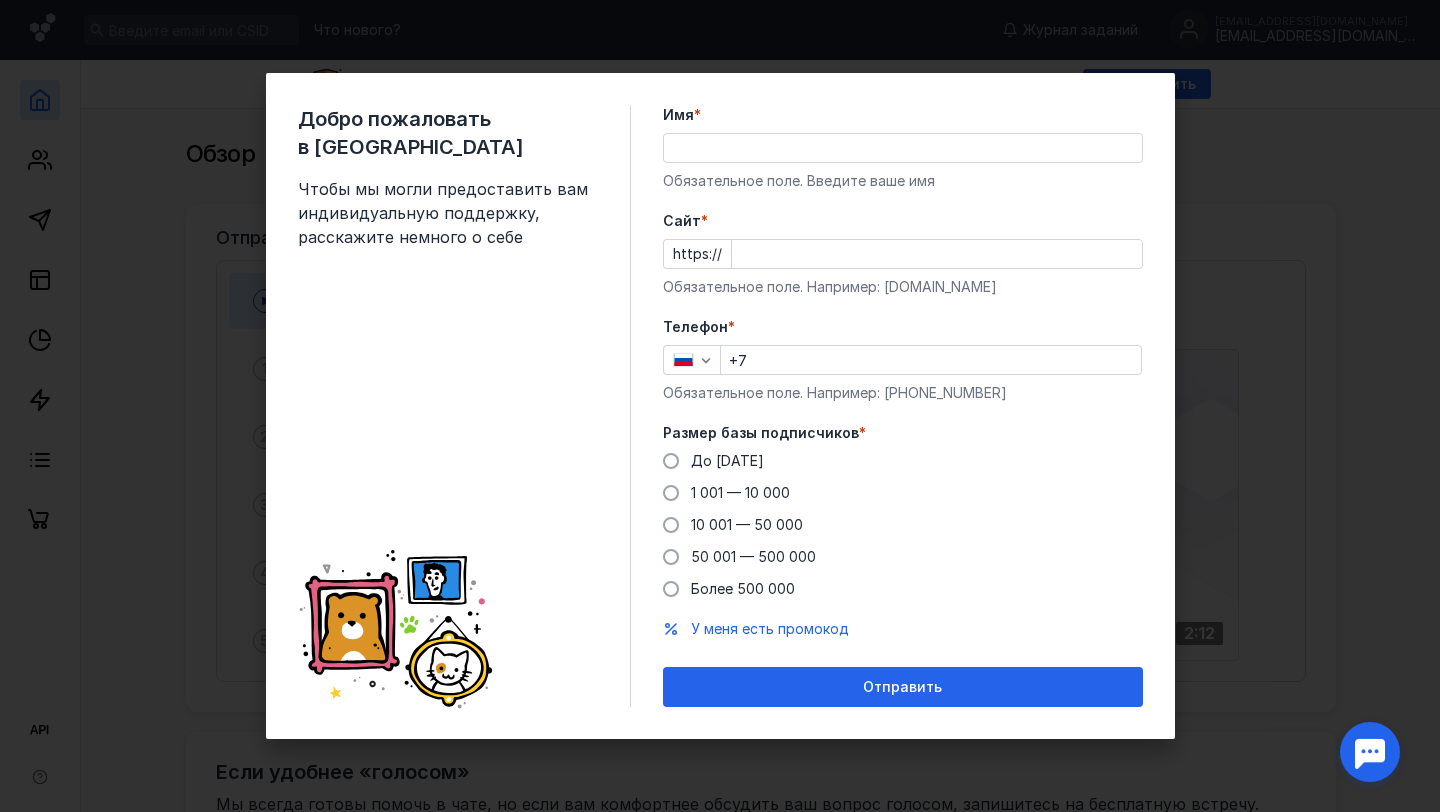 click on "Имя  *" at bounding box center [903, 148] 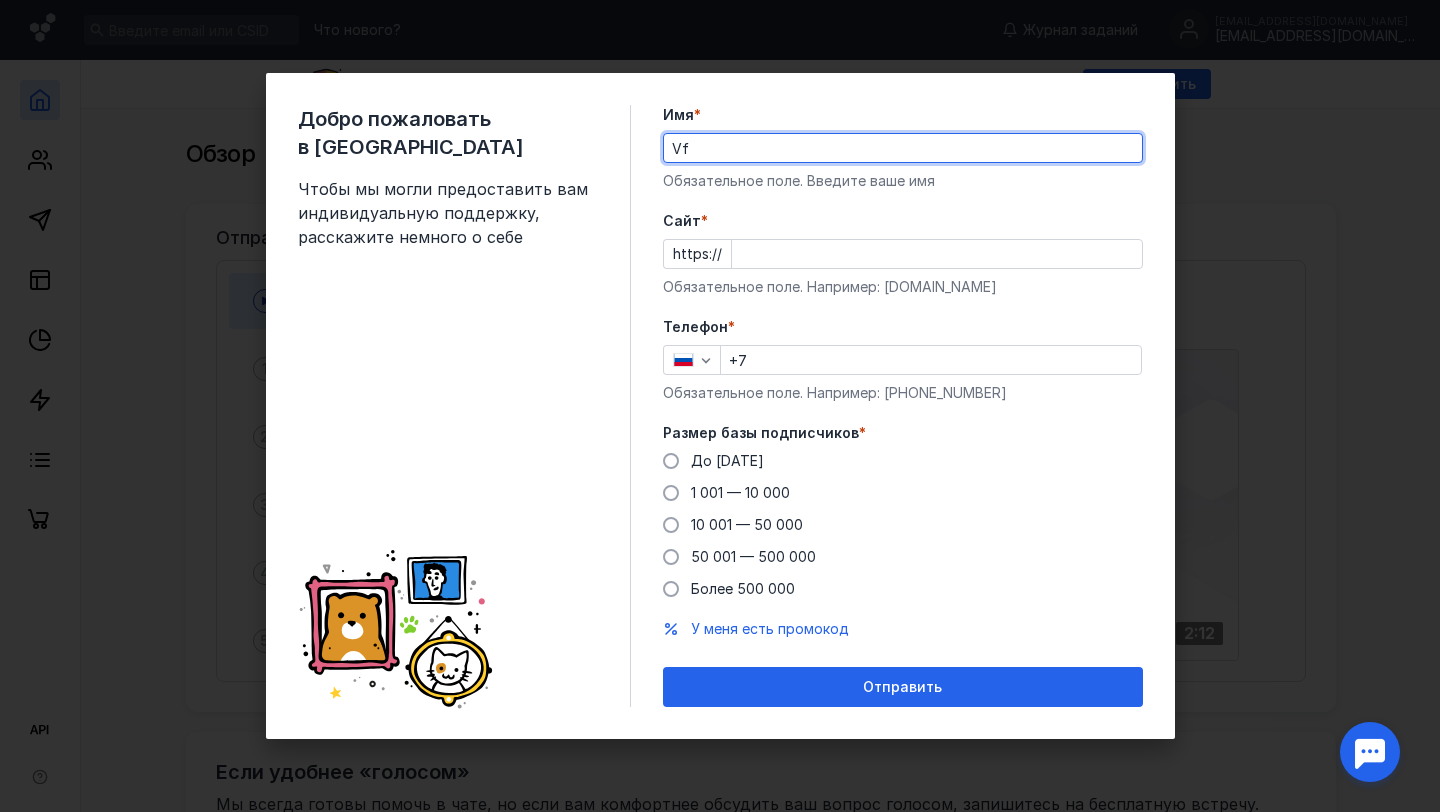 type on "V" 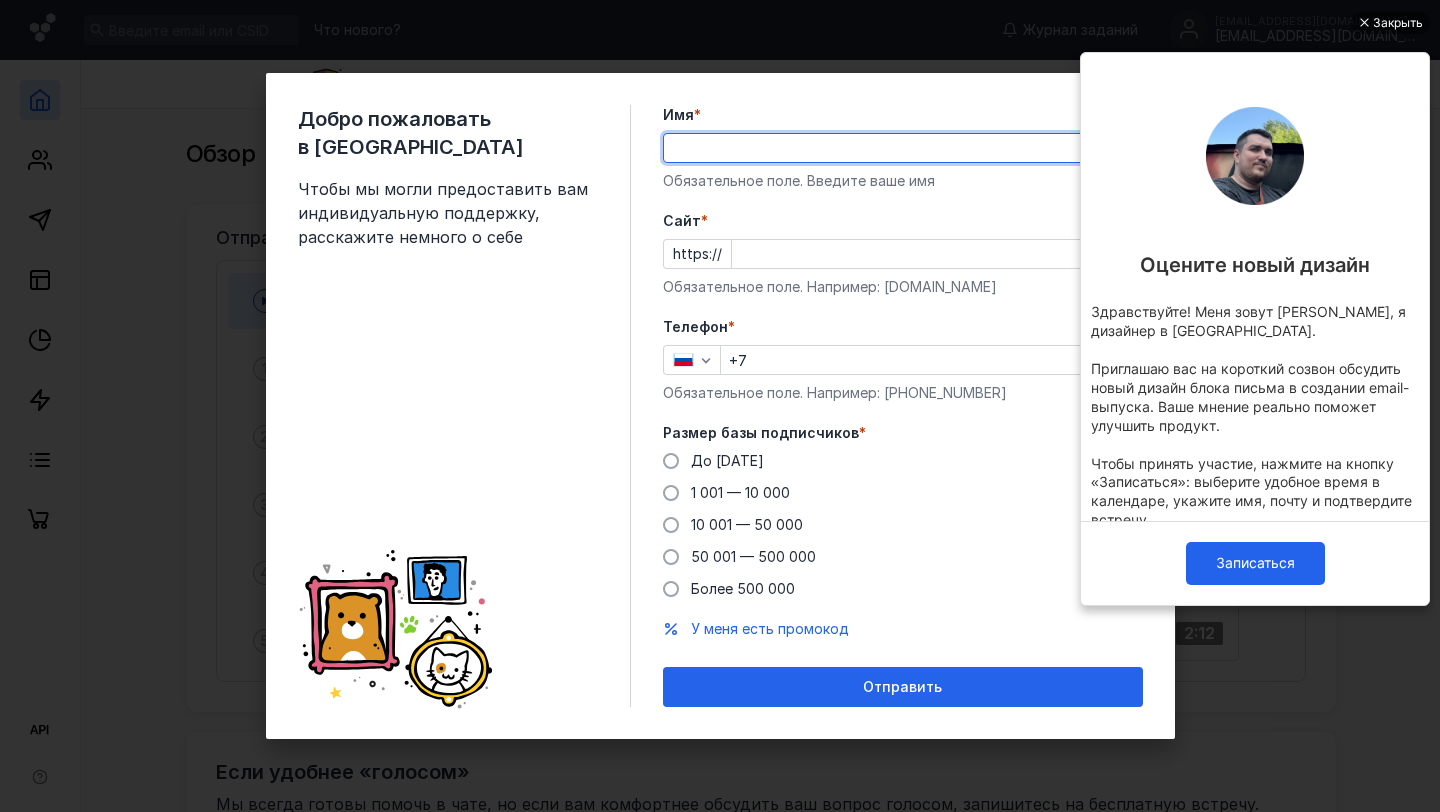 scroll, scrollTop: 0, scrollLeft: 0, axis: both 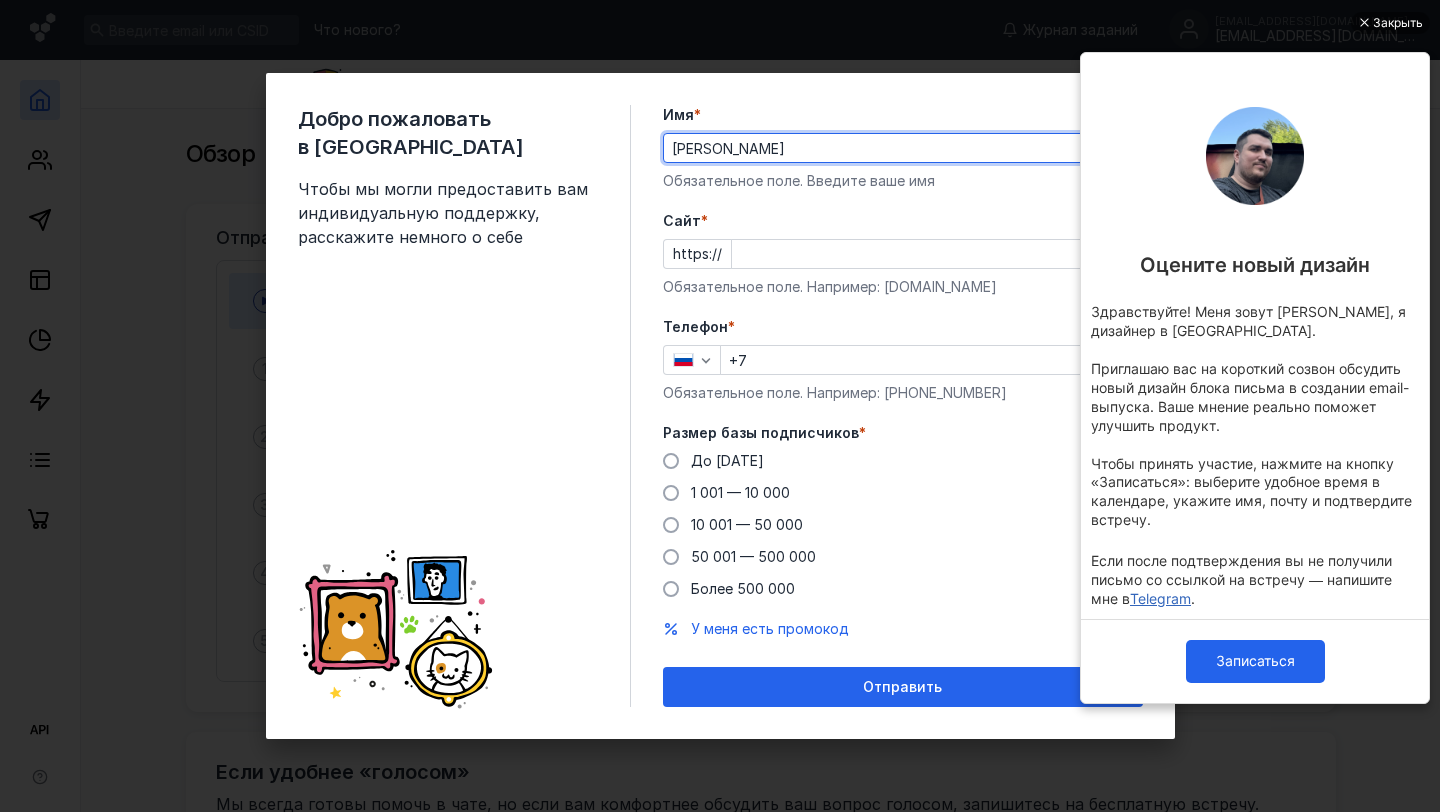 type on "[PERSON_NAME]" 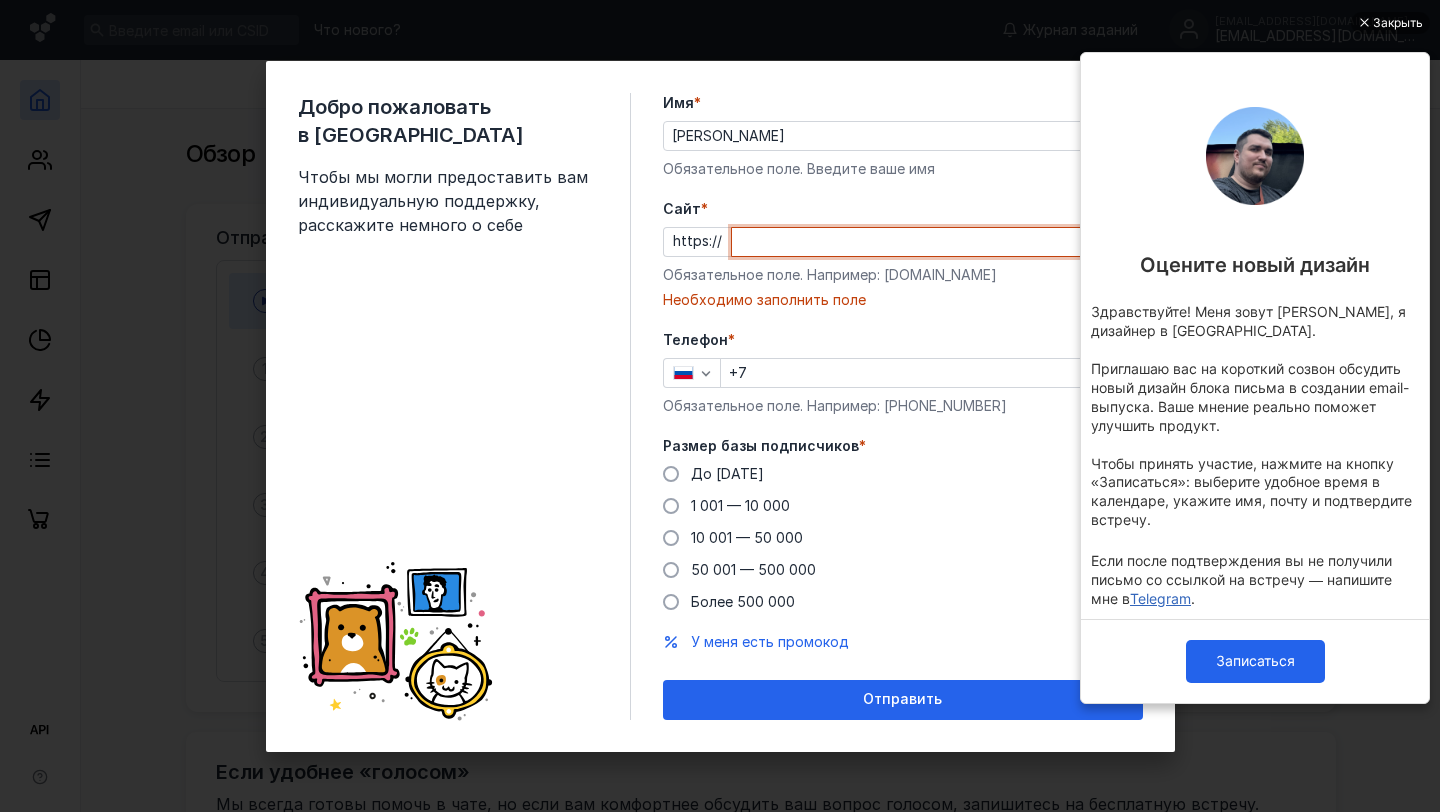 paste on "[DOMAIN_NAME]/" 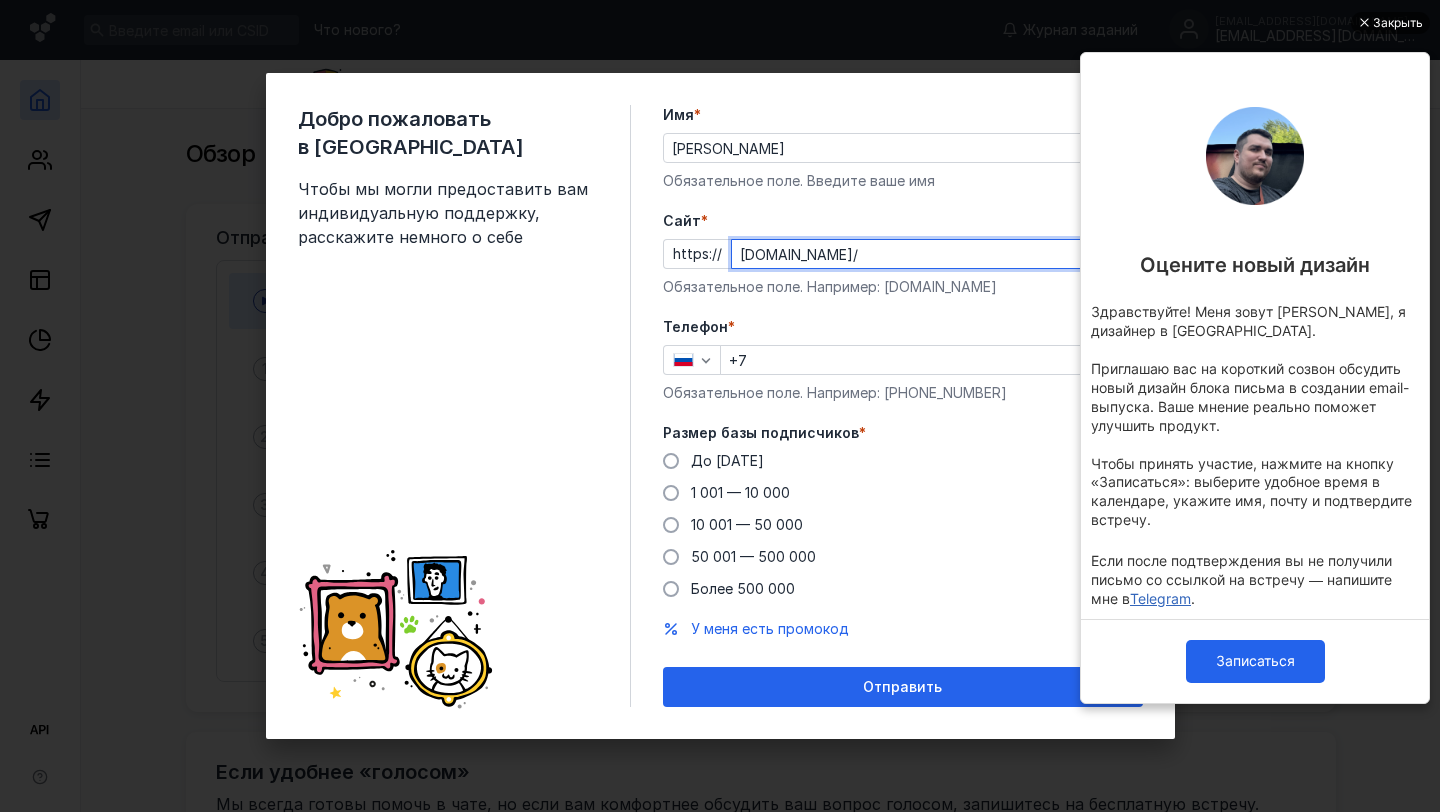 type on "[DOMAIN_NAME]/" 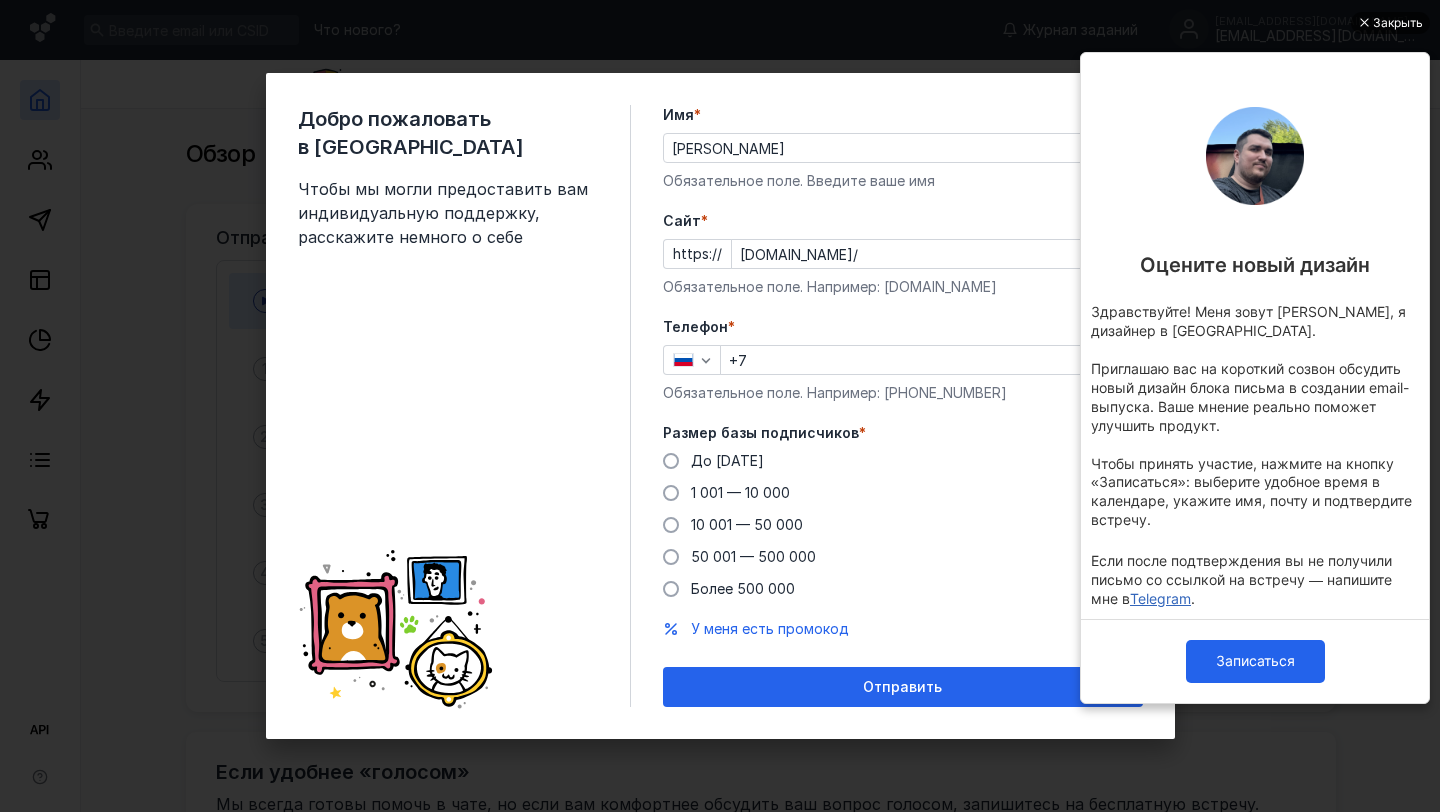 click on "Закрыть" at bounding box center (1398, 23) 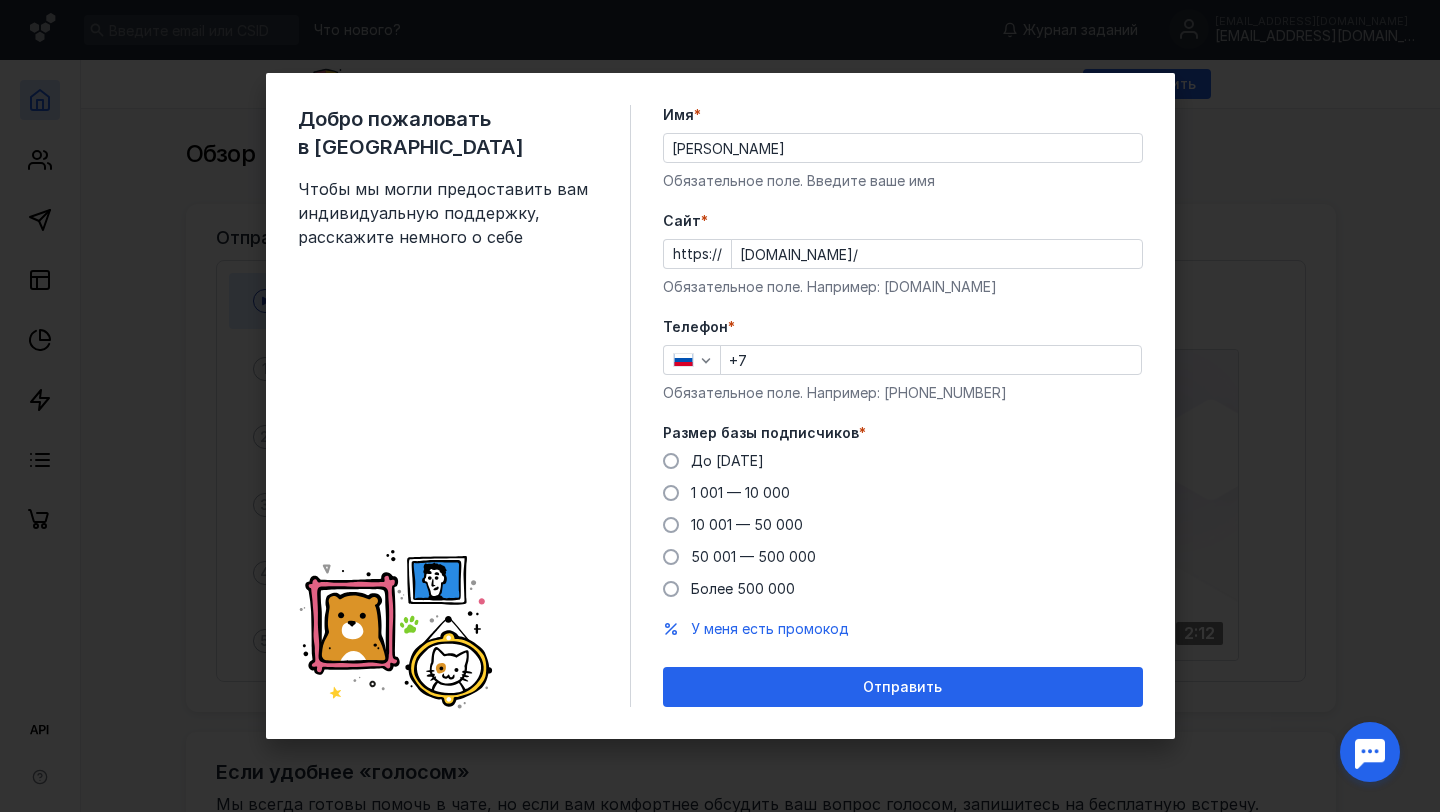scroll, scrollTop: 0, scrollLeft: 0, axis: both 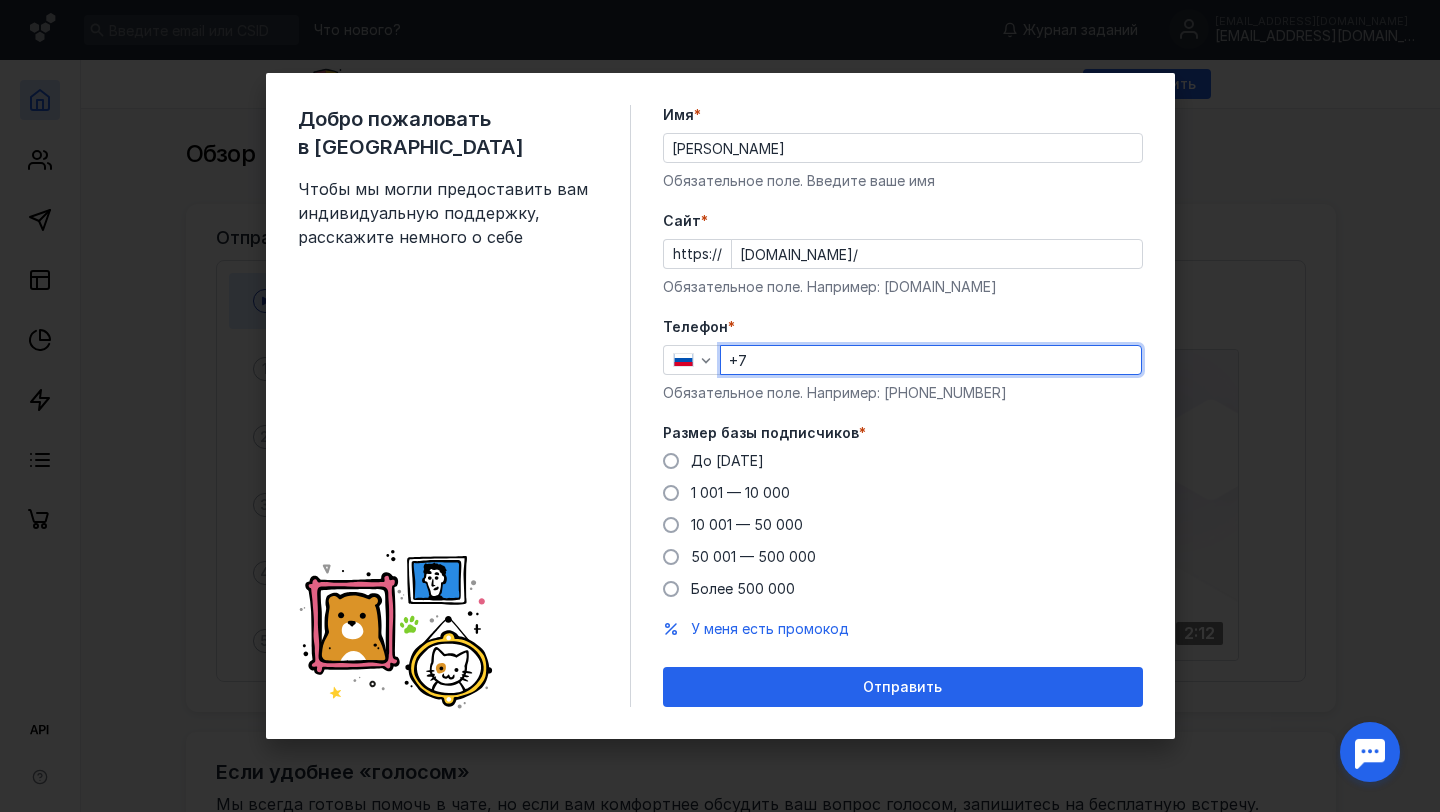 paste on "[PHONE_NUMBER]" 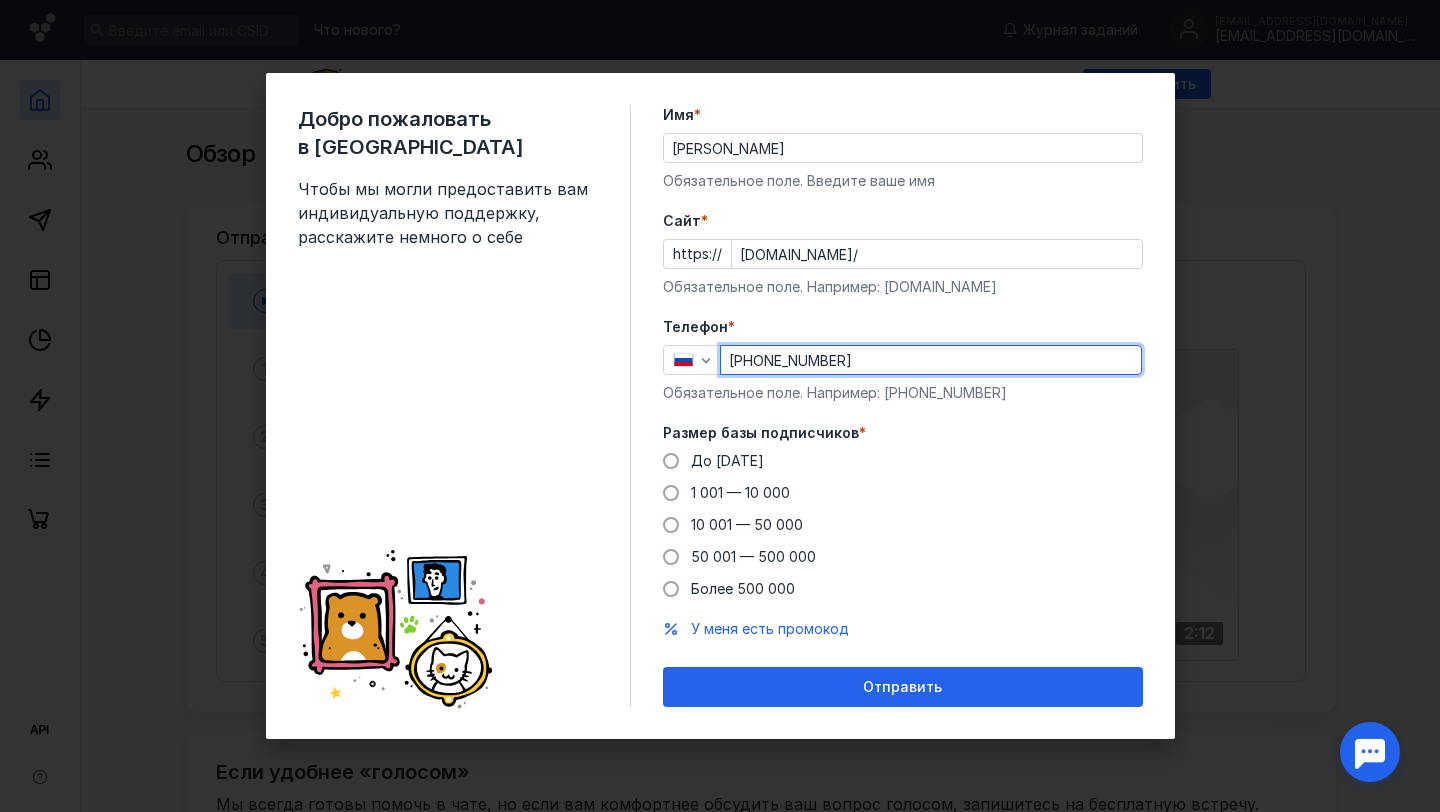 click on "[PHONE_NUMBER]" at bounding box center [931, 360] 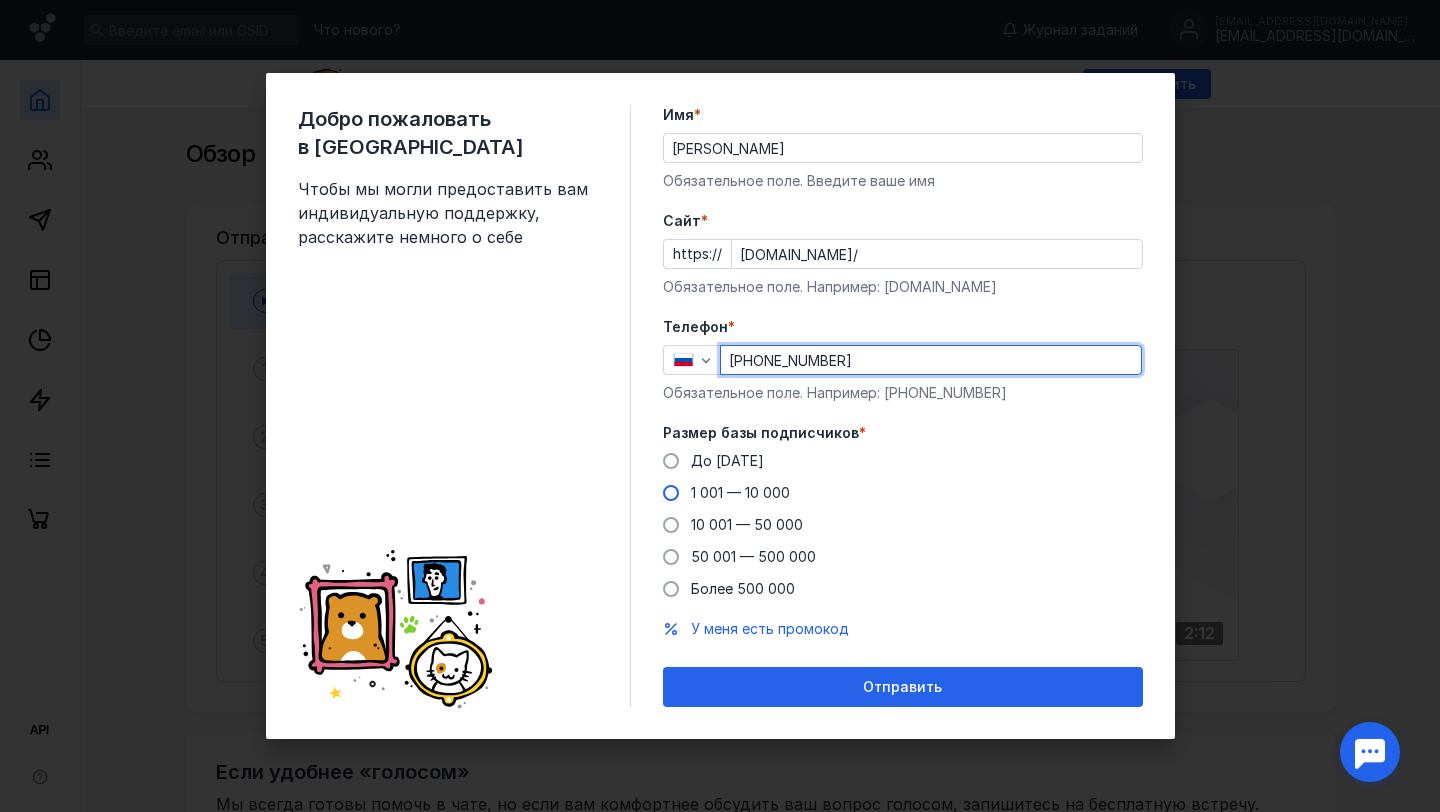 click on "1 001 — 10 000" at bounding box center [740, 492] 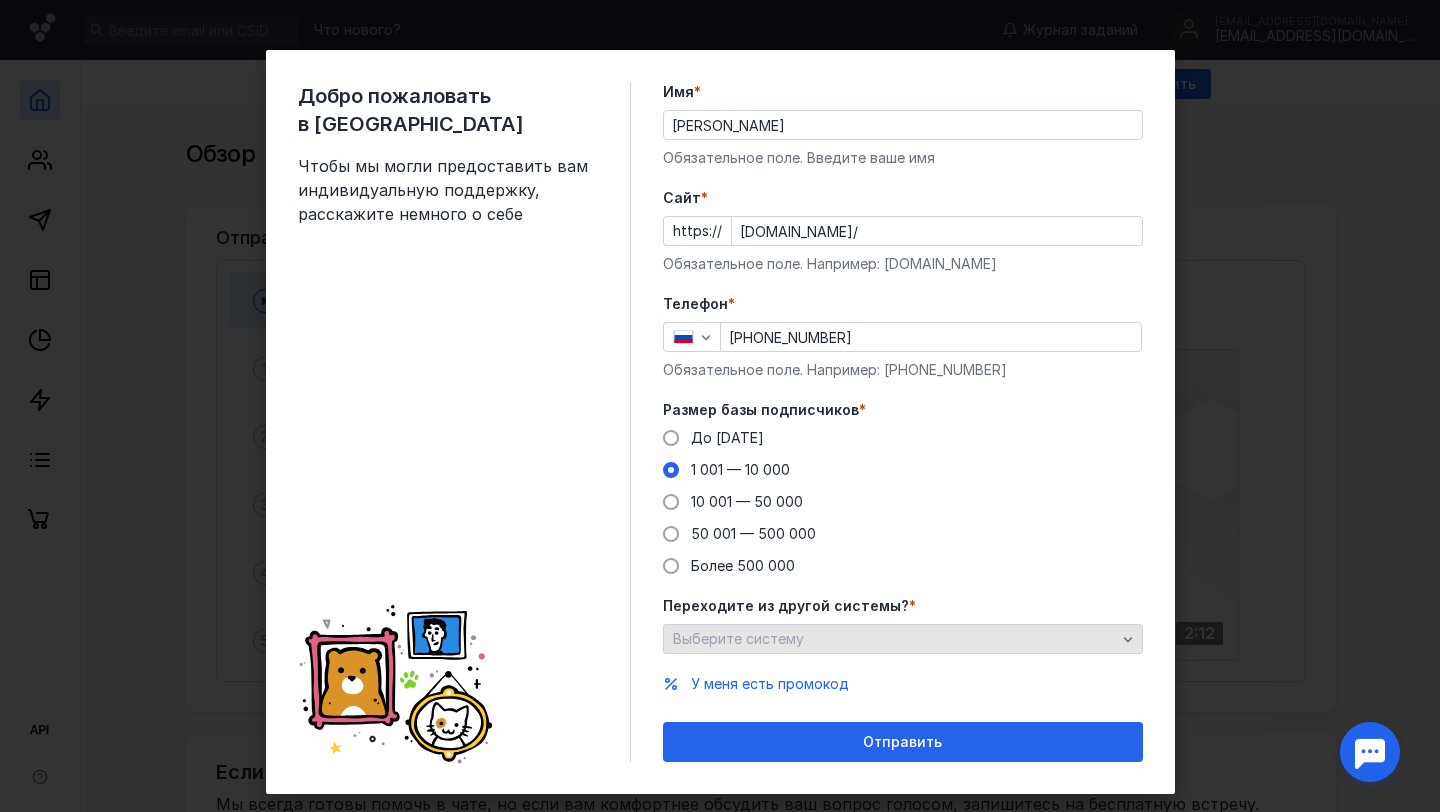 click on "Выберите систему" at bounding box center (894, 639) 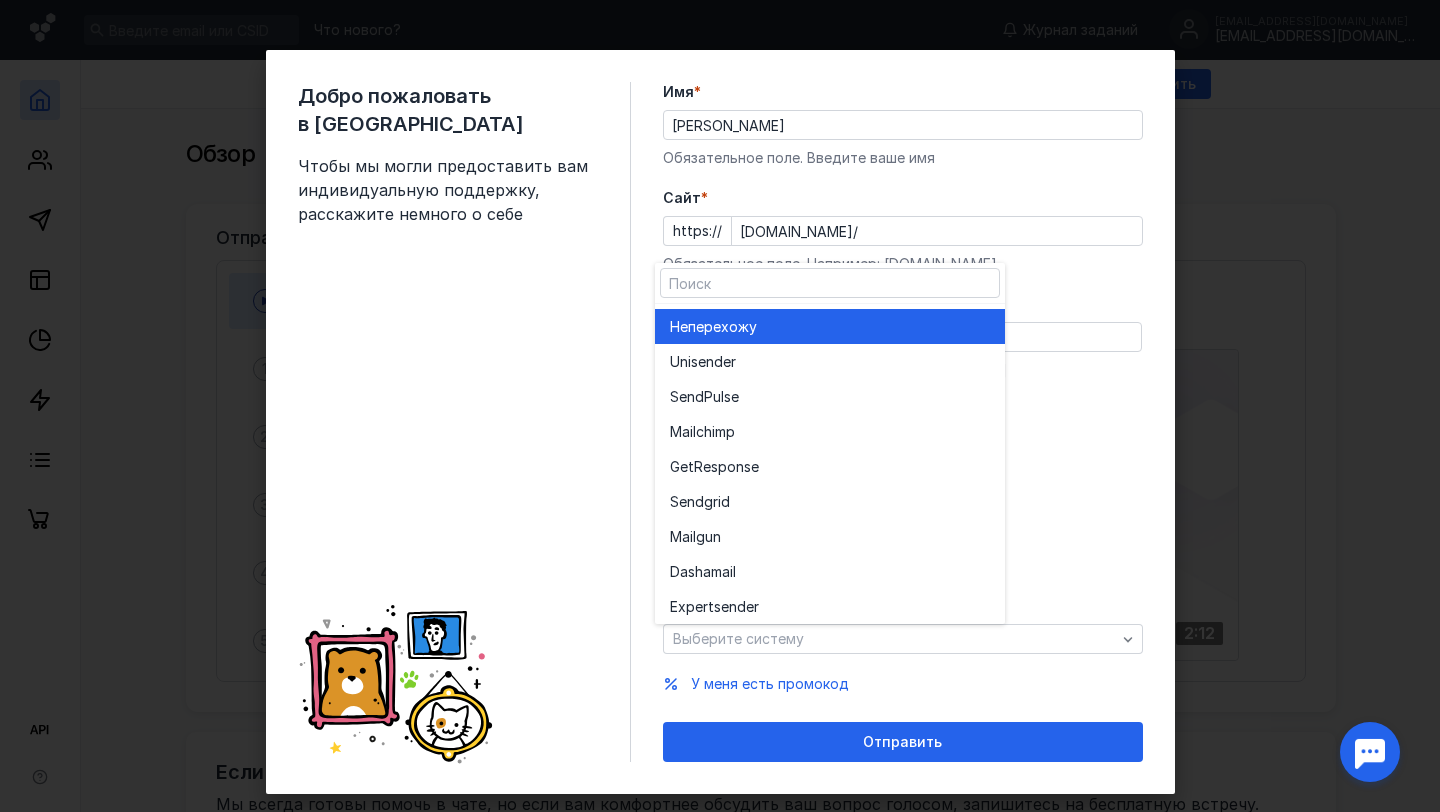 click on "Не  перехожу" at bounding box center [830, 327] 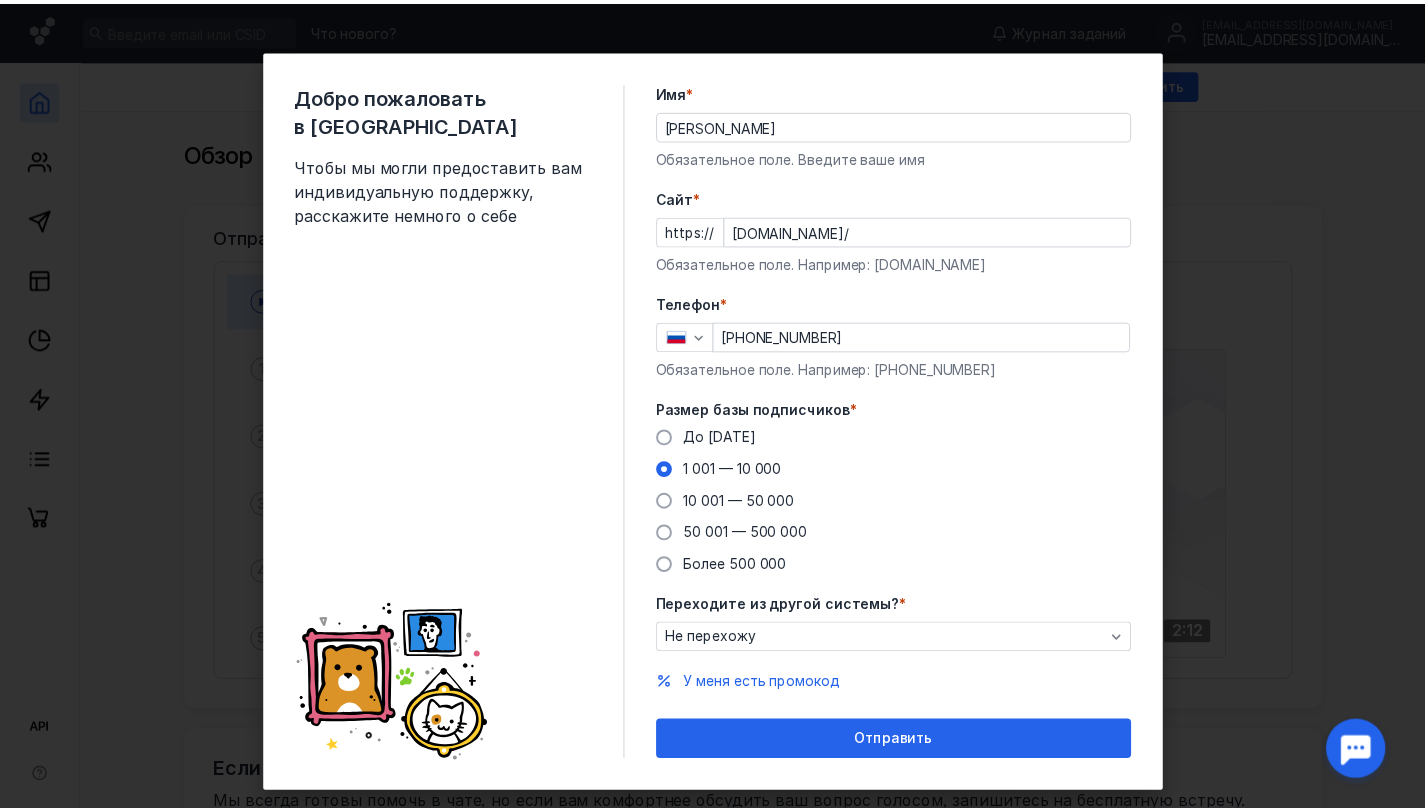 scroll, scrollTop: 32, scrollLeft: 0, axis: vertical 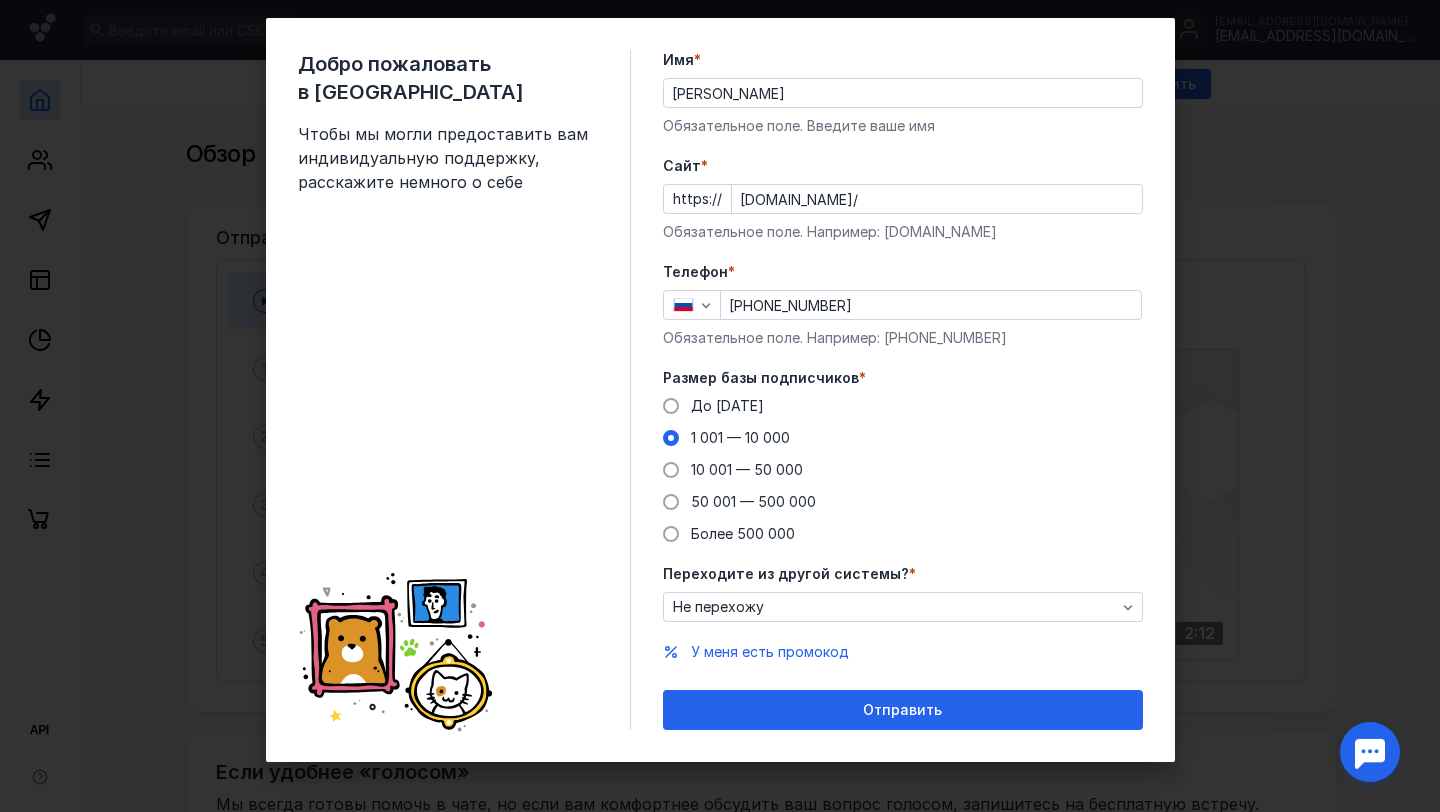 click on "Отправить" at bounding box center [902, 710] 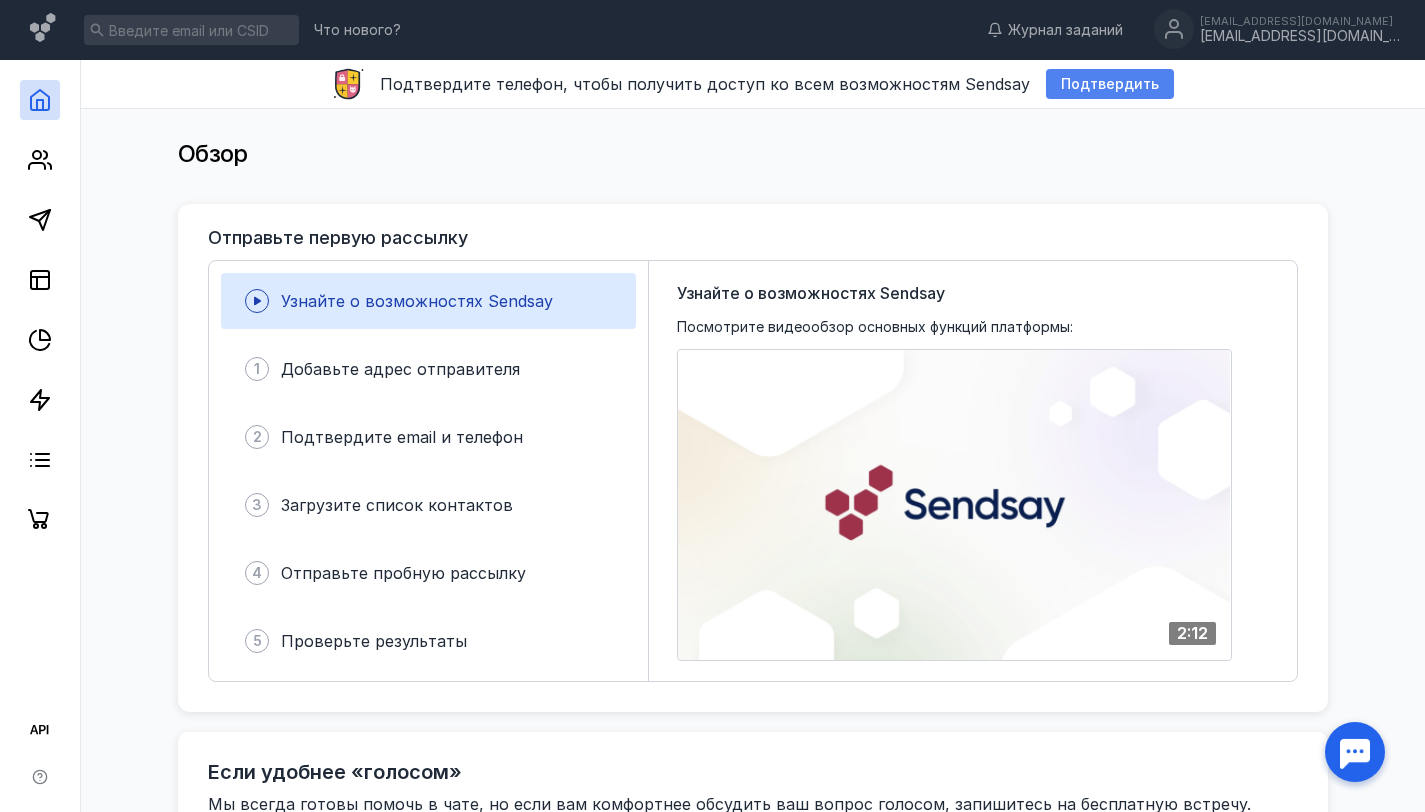 click on "Подтвердить" at bounding box center [1110, 84] 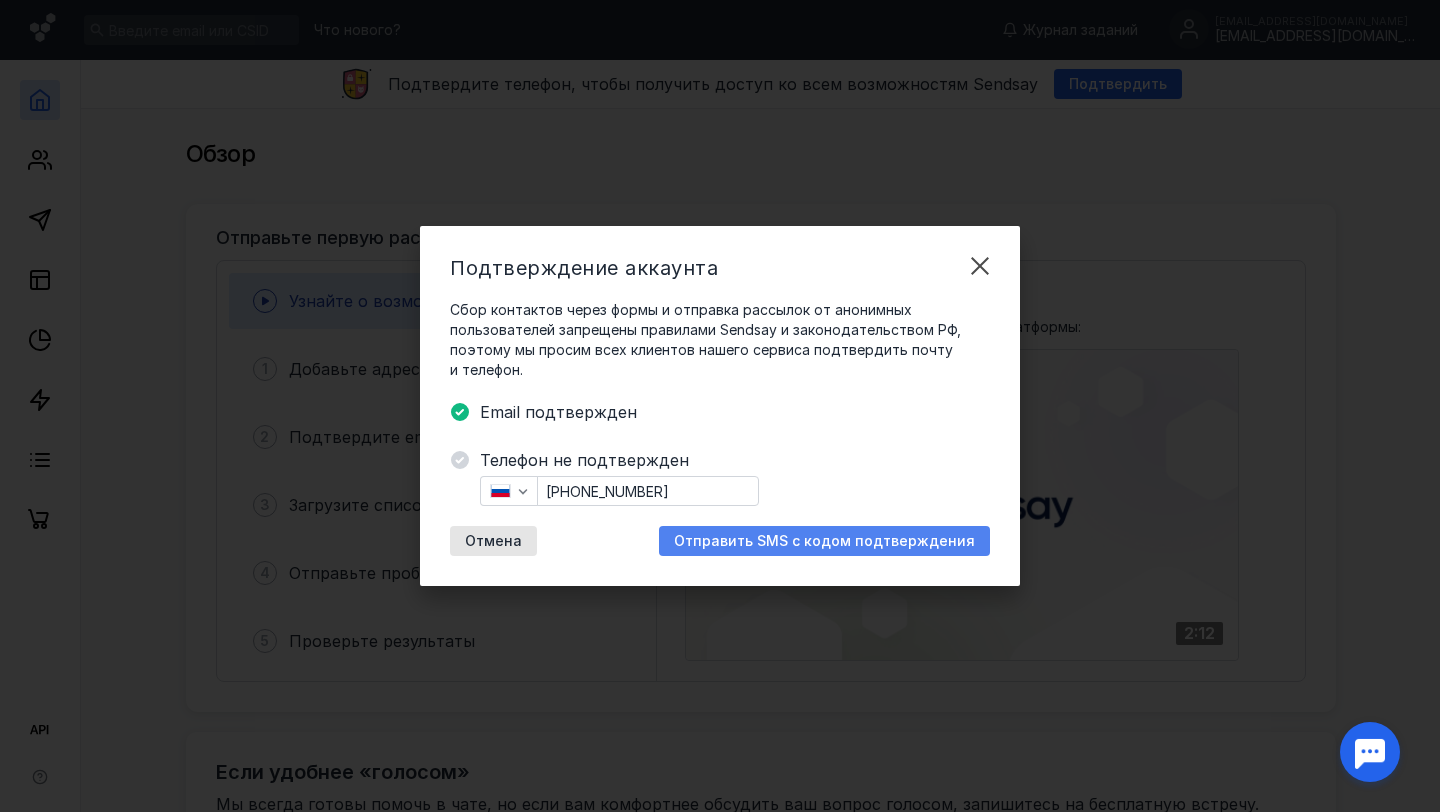 click on "Отправить SMS с кодом подтверждения" at bounding box center (824, 541) 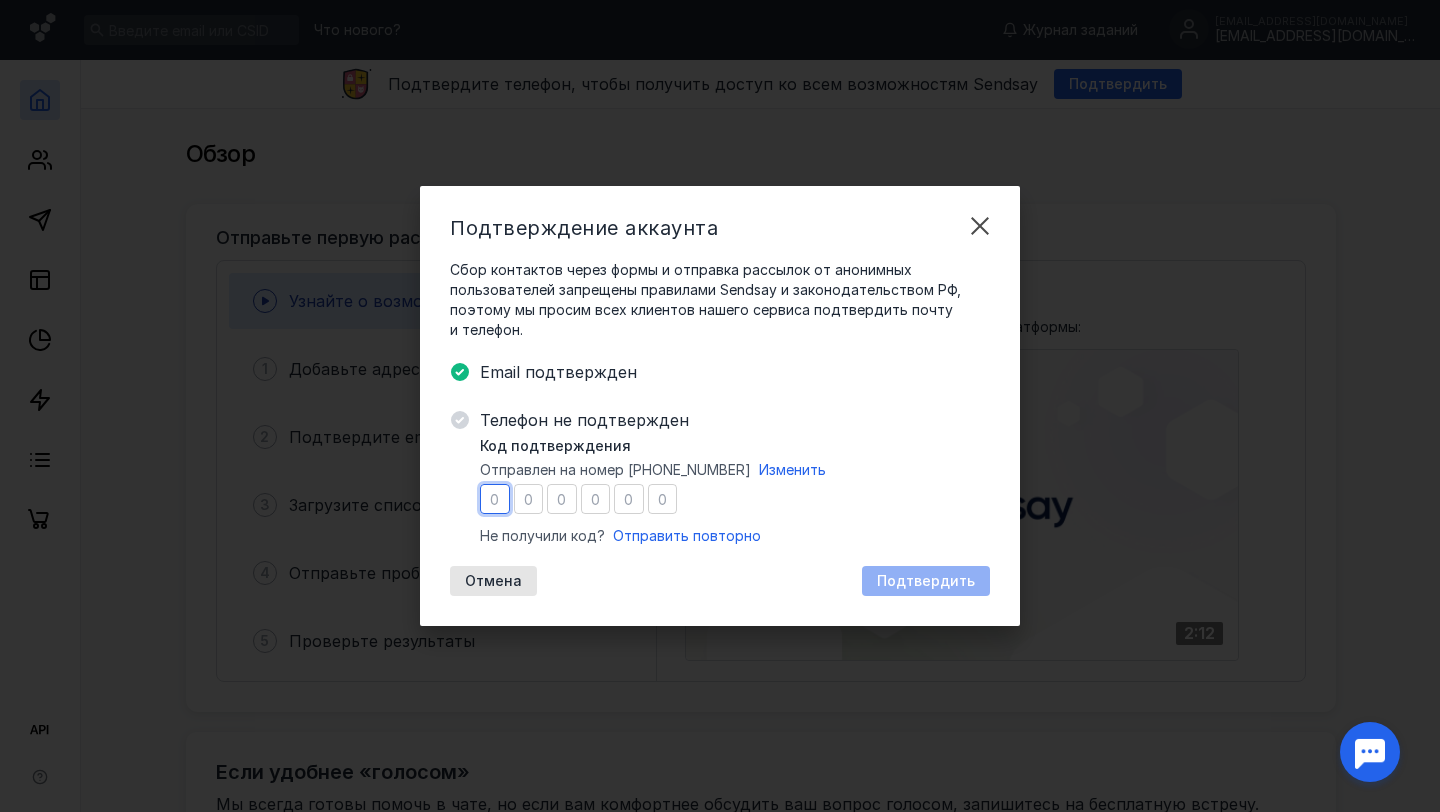 type on "1" 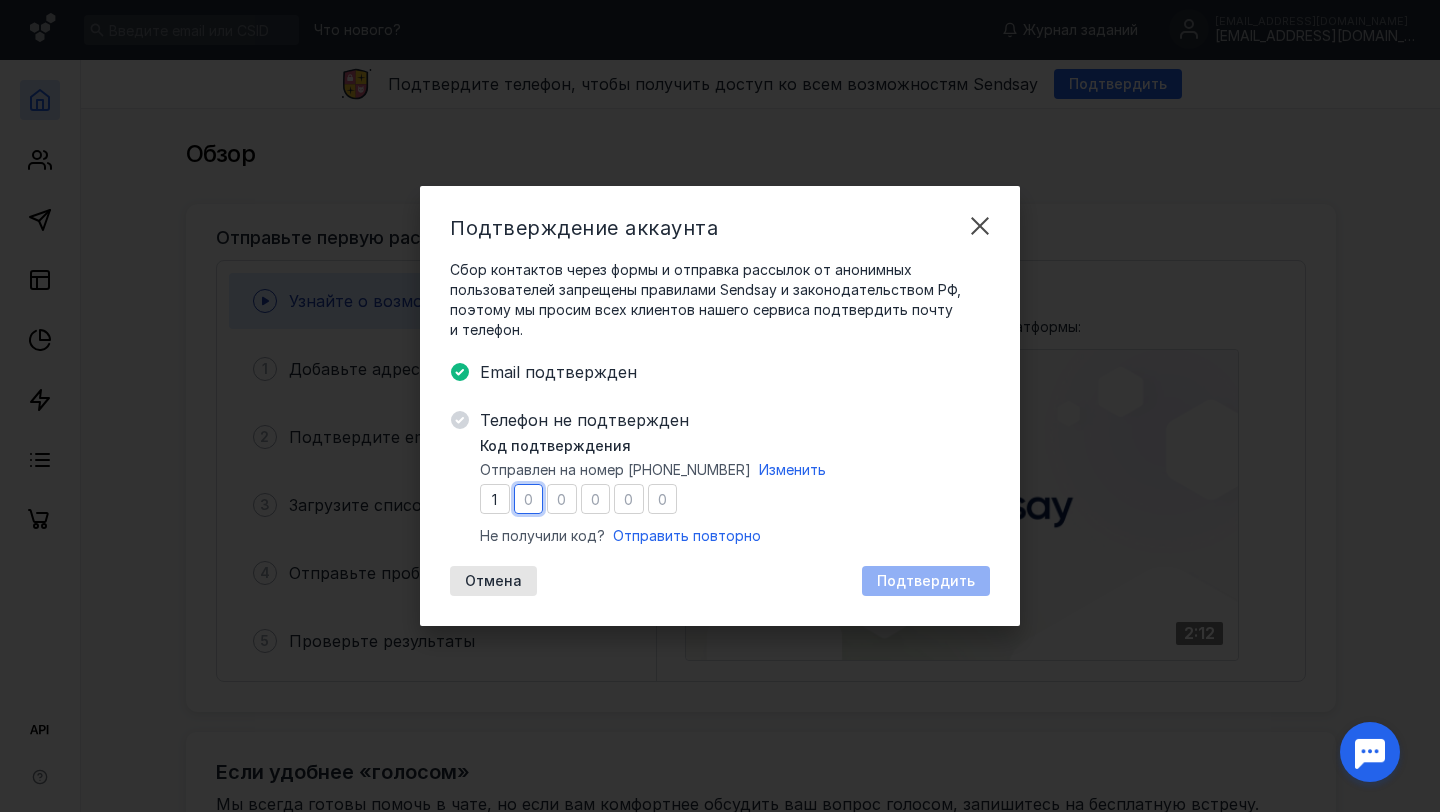 type on "0" 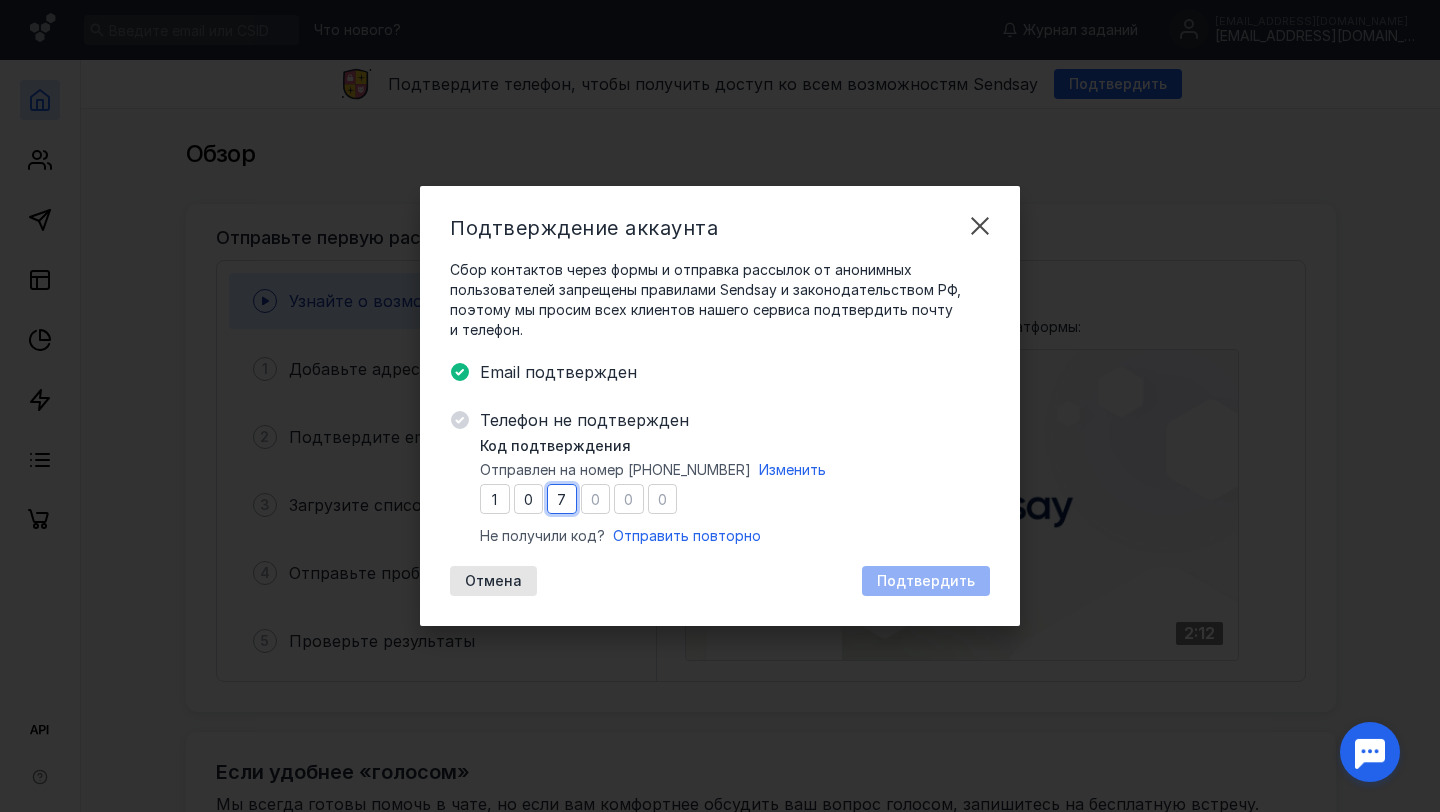 type on "8" 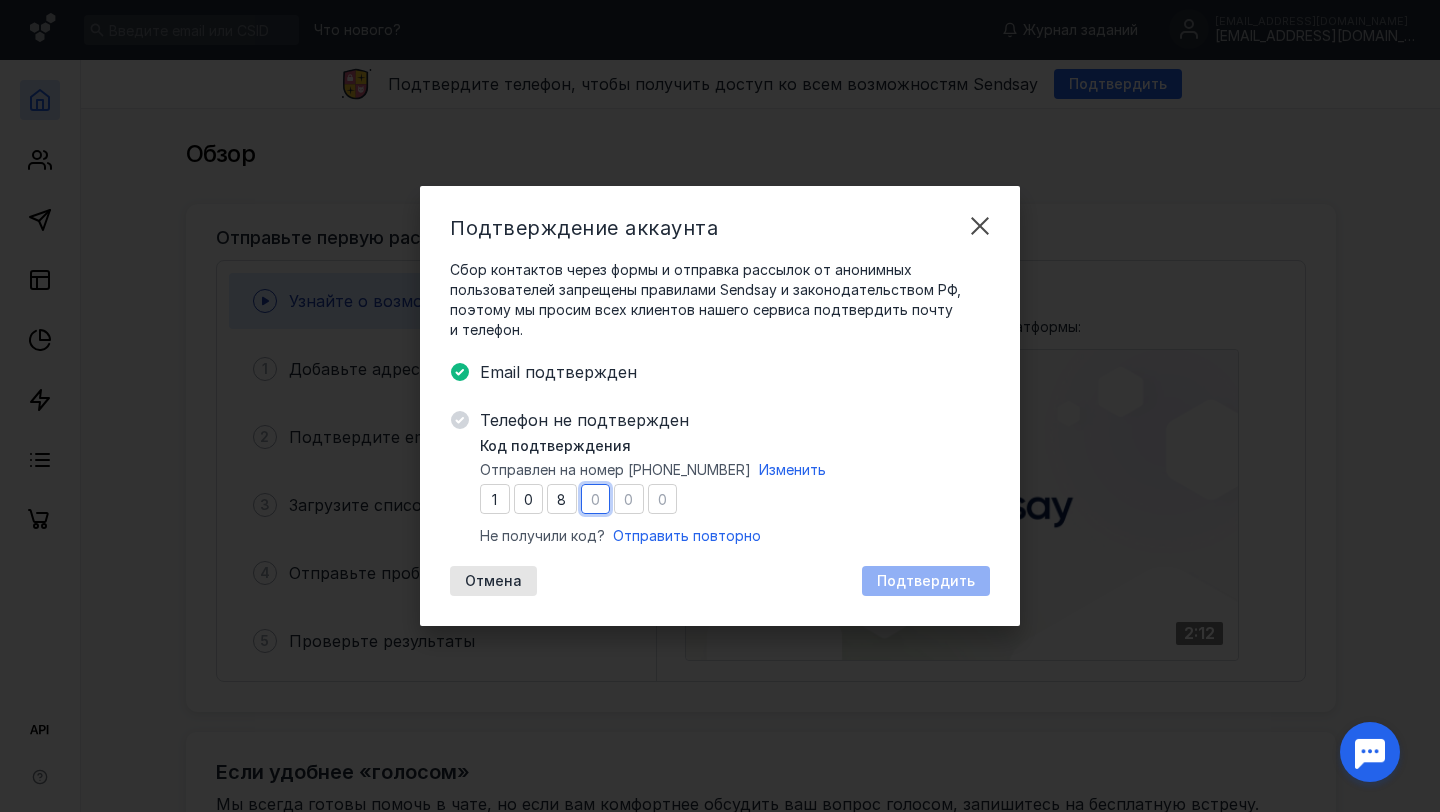 type on "6" 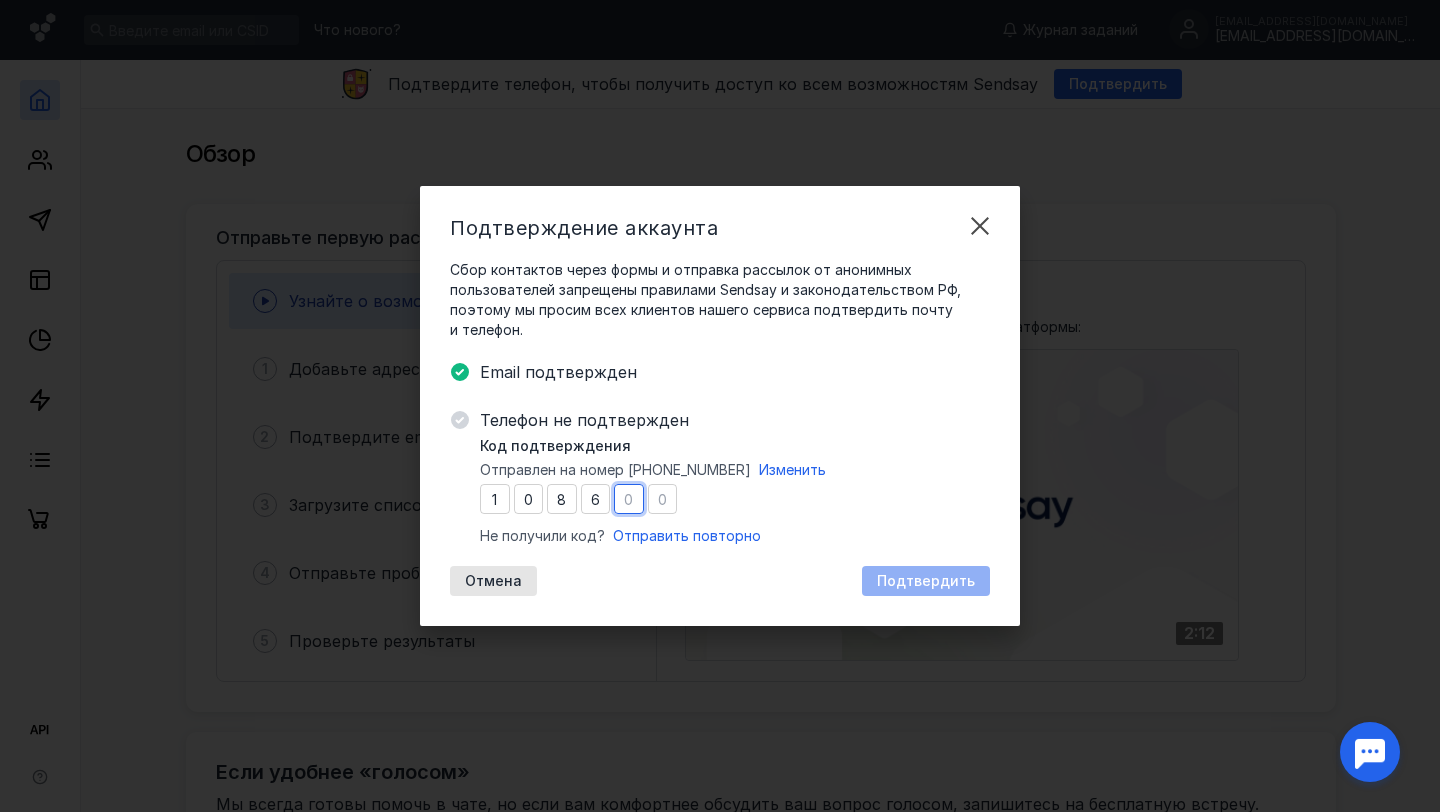 type on "9" 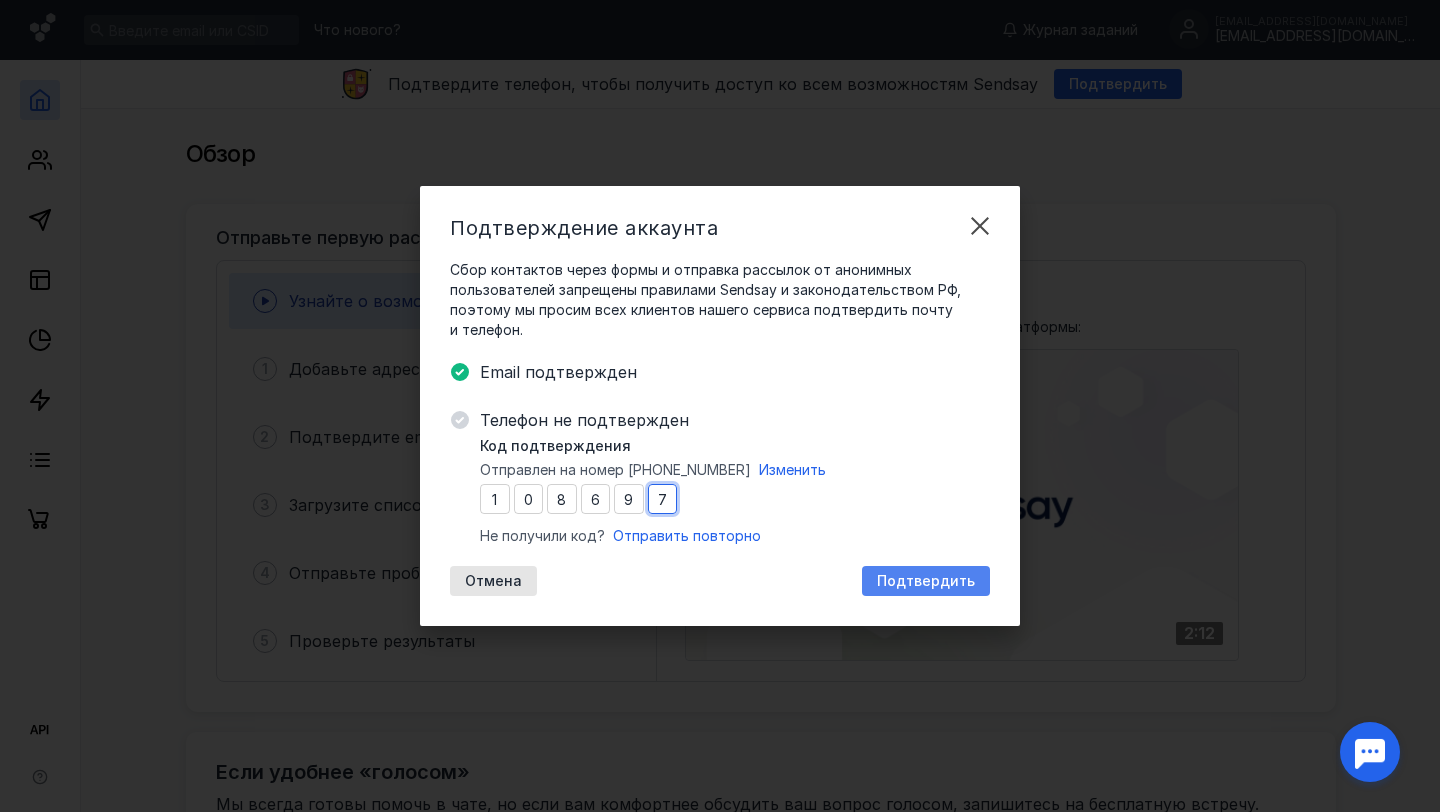 type on "7" 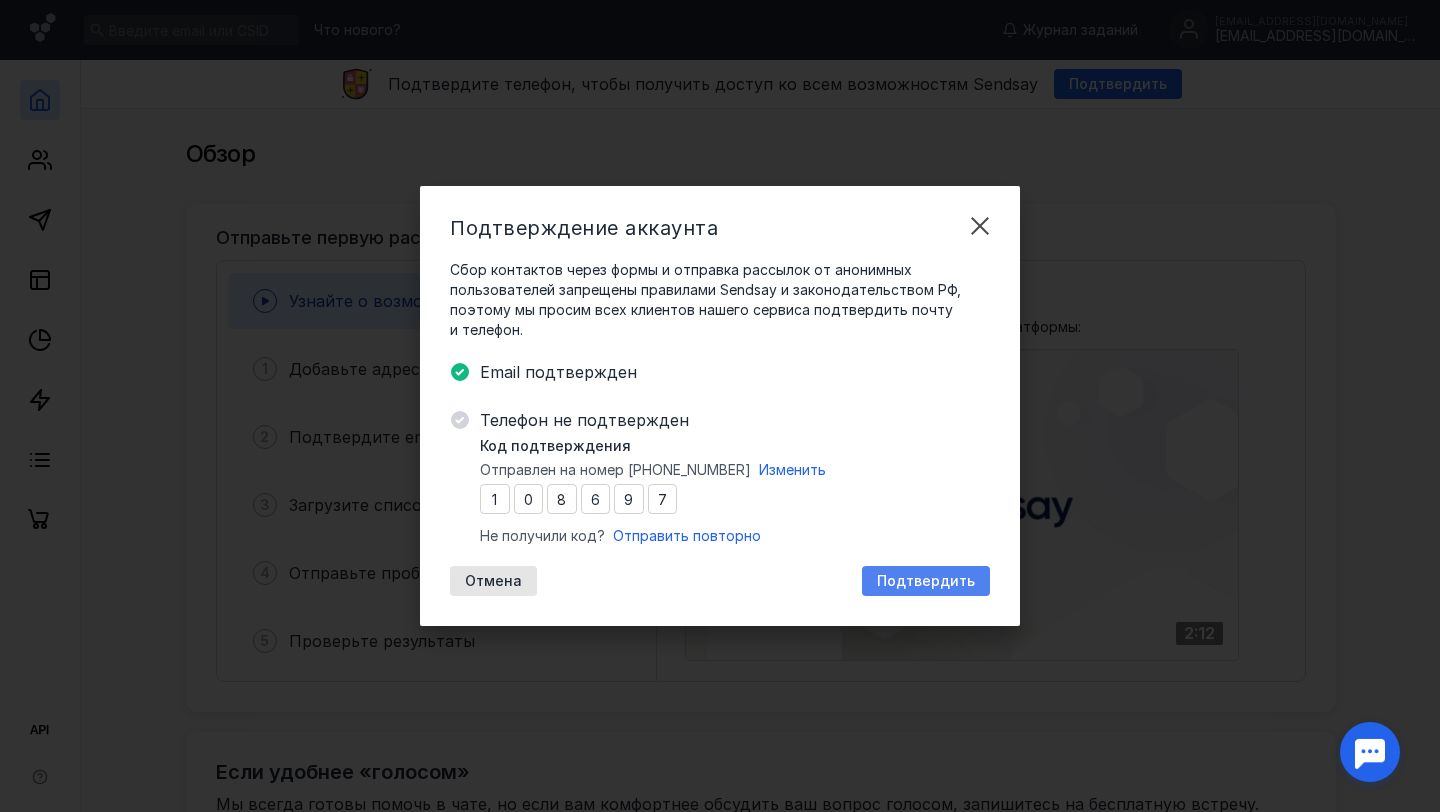 click on "Подтвердить" at bounding box center [926, 581] 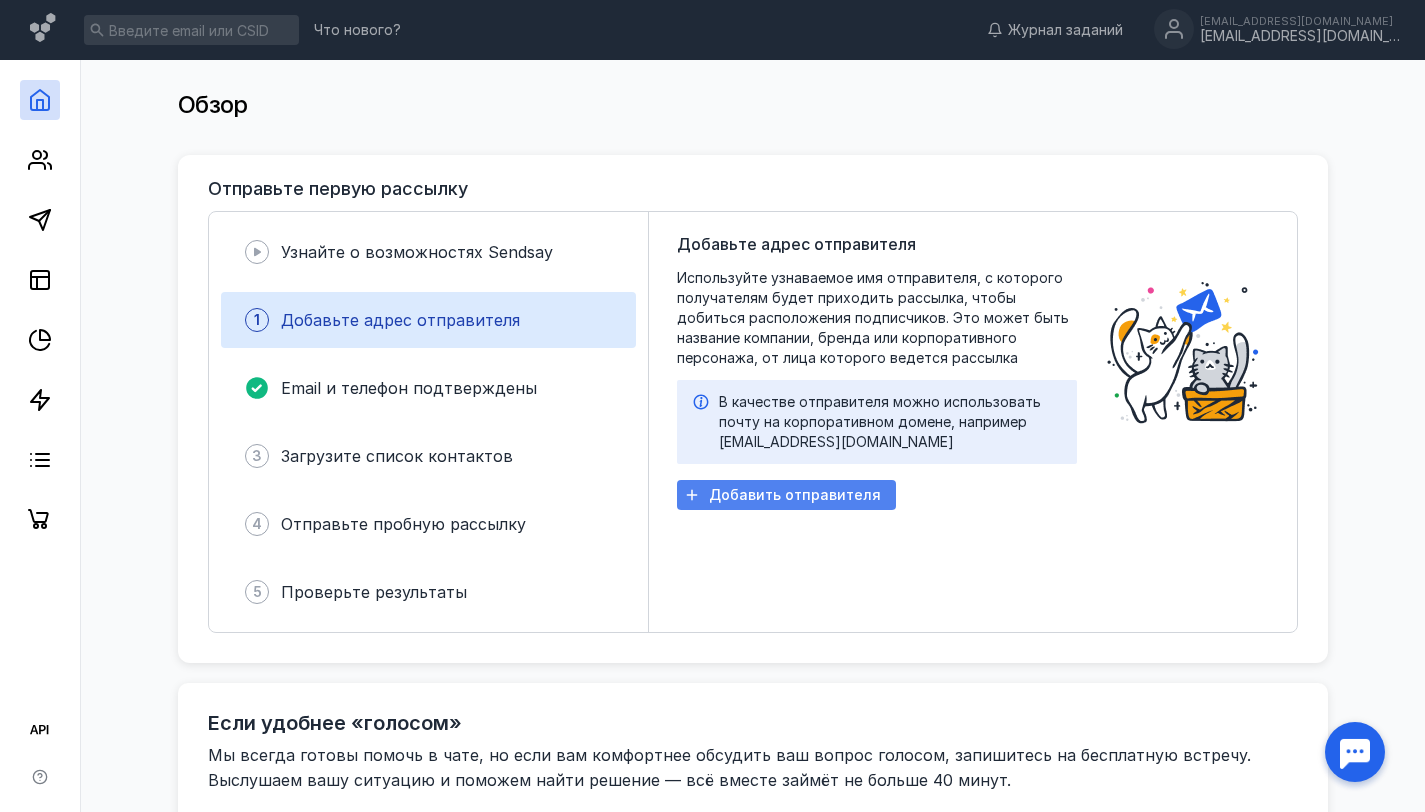 click on "Добавить отправителя" at bounding box center (795, 495) 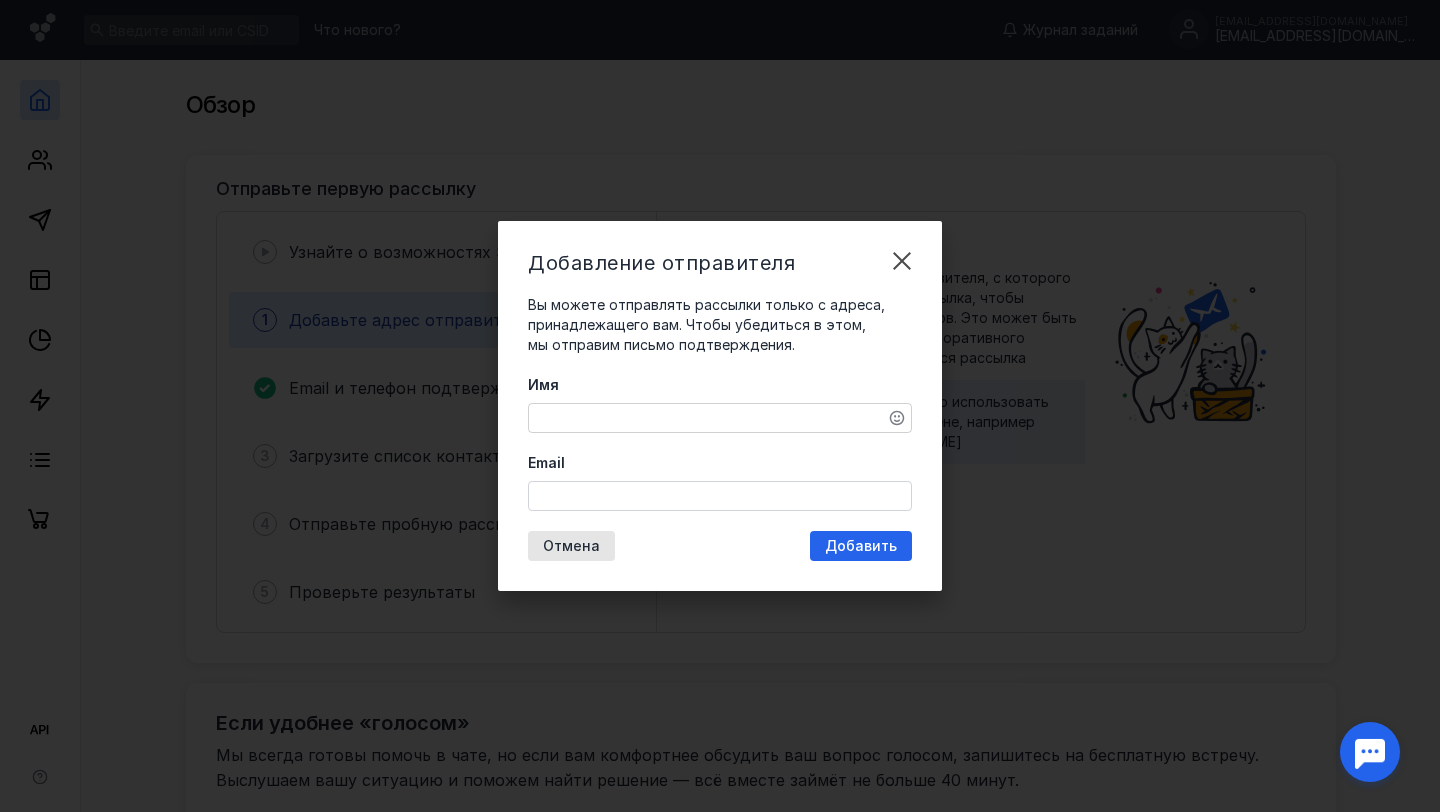 click on "Имя" at bounding box center [720, 418] 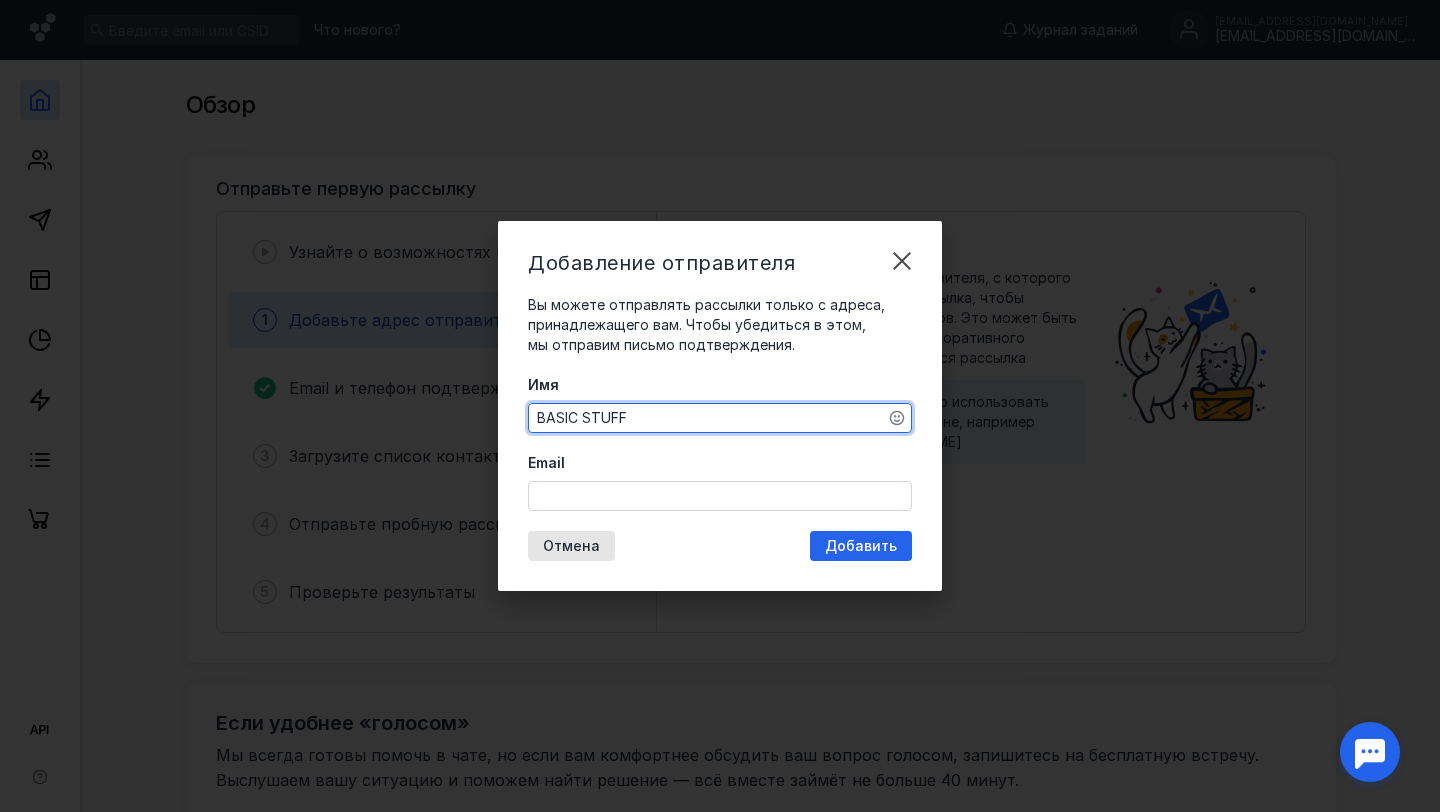type on "BASIC STUFF" 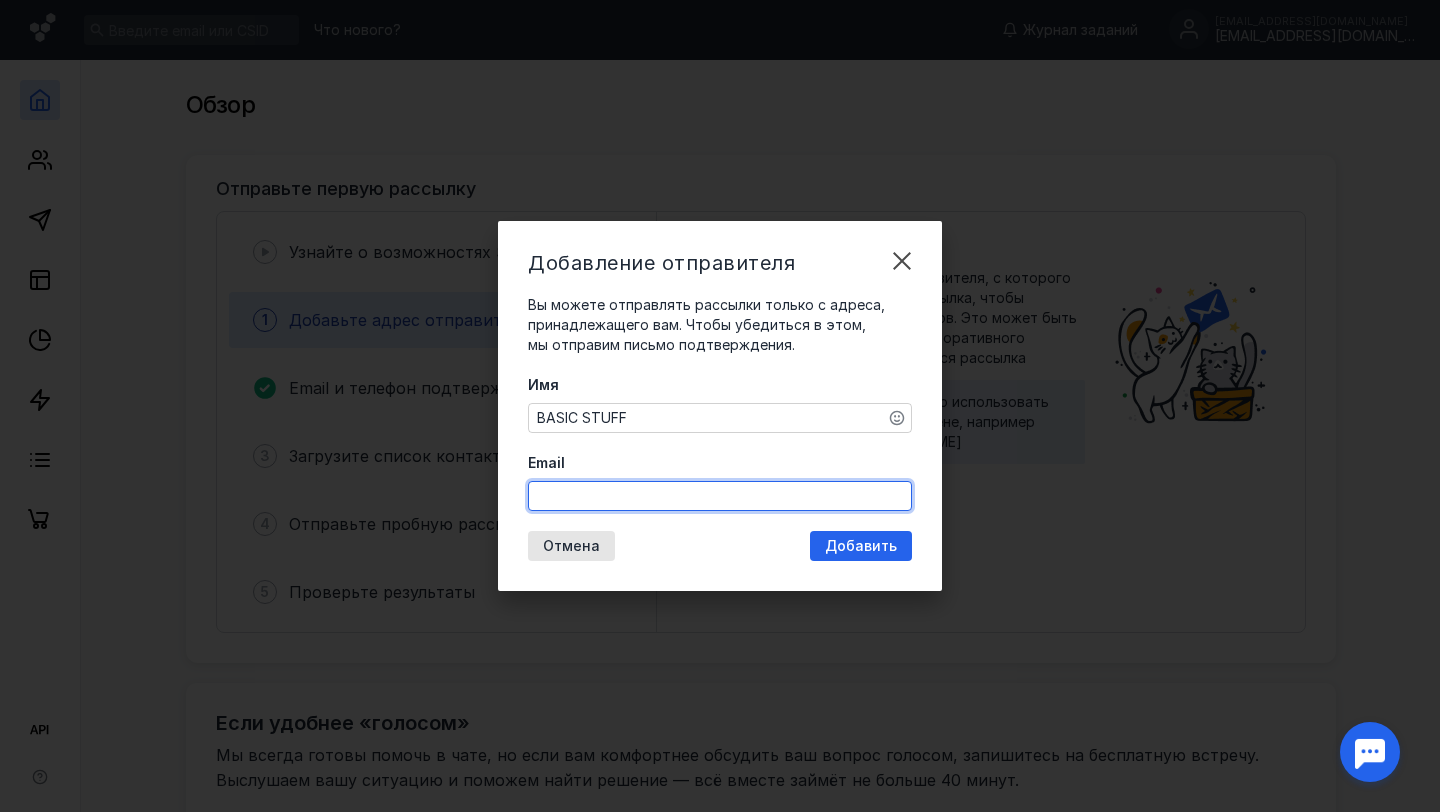 click on "Email" at bounding box center [720, 496] 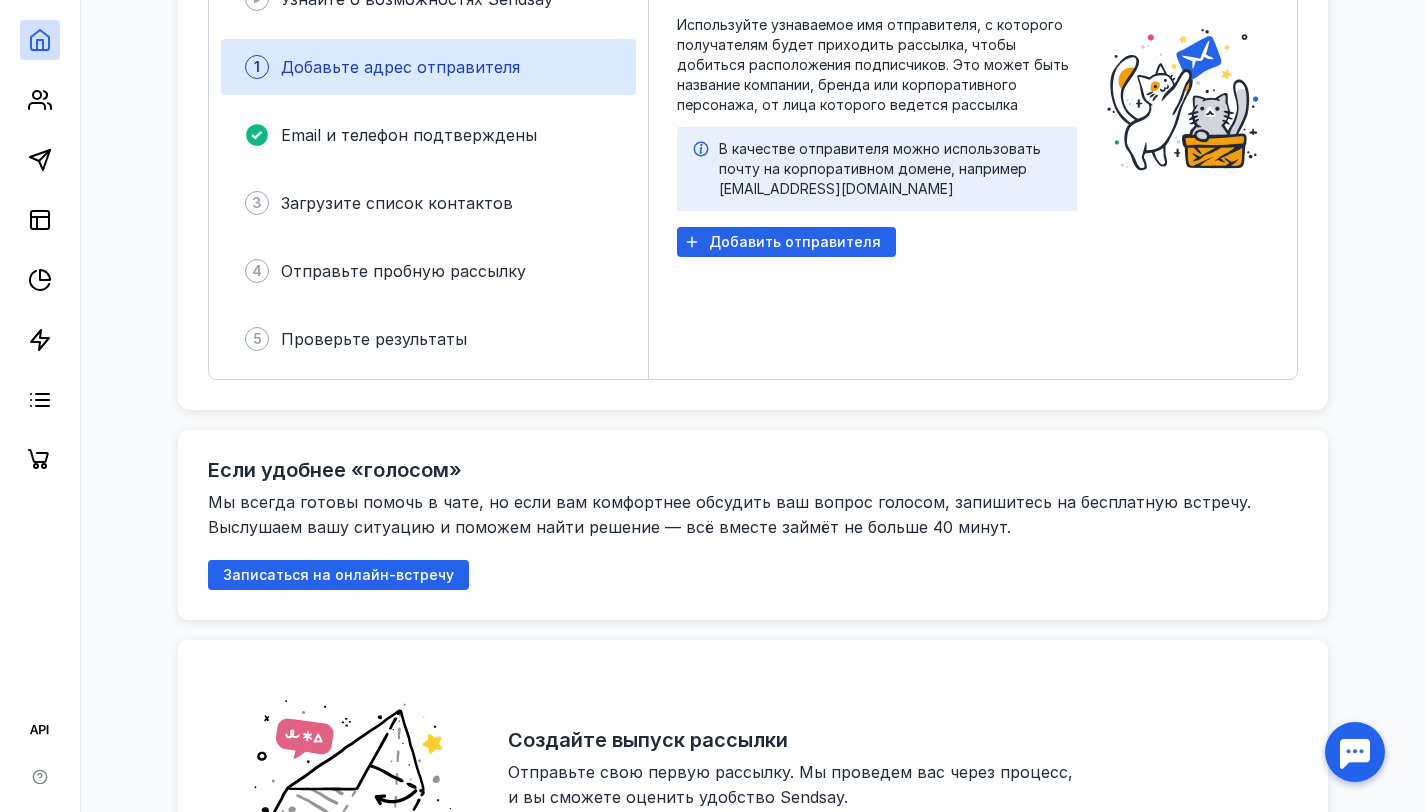 scroll, scrollTop: 14, scrollLeft: 0, axis: vertical 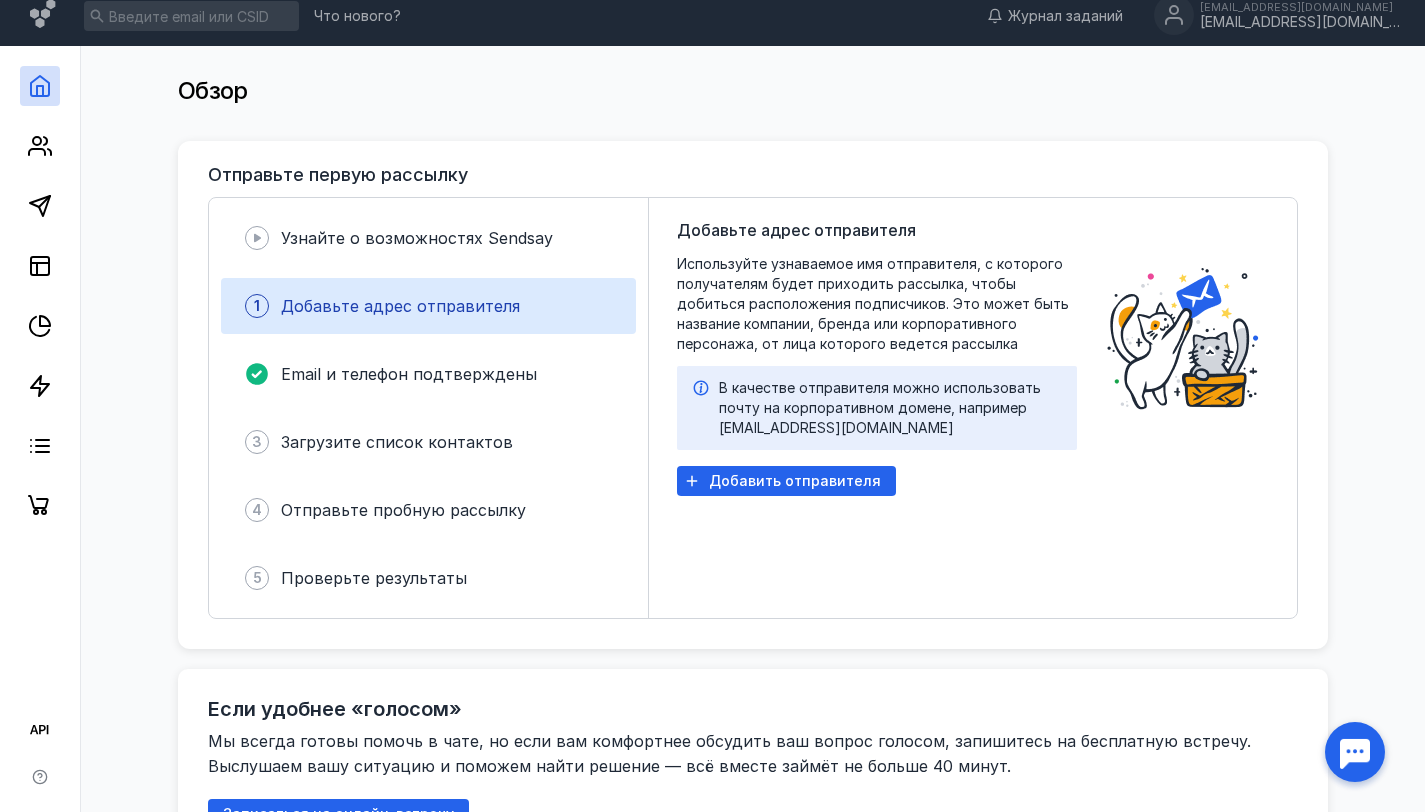 click on "Добавьте адрес отправителя" at bounding box center (400, 306) 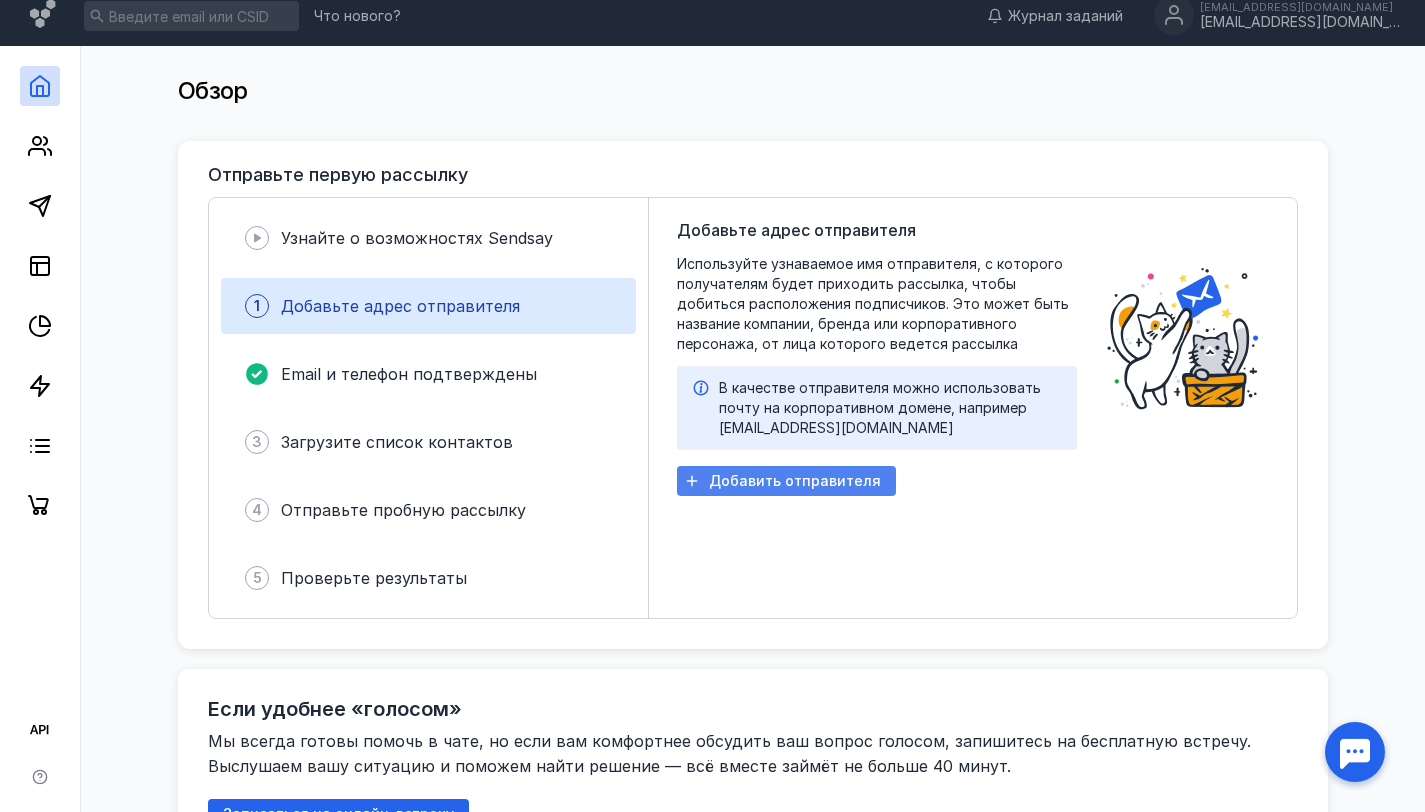 click on "Добавить отправителя" at bounding box center (795, 481) 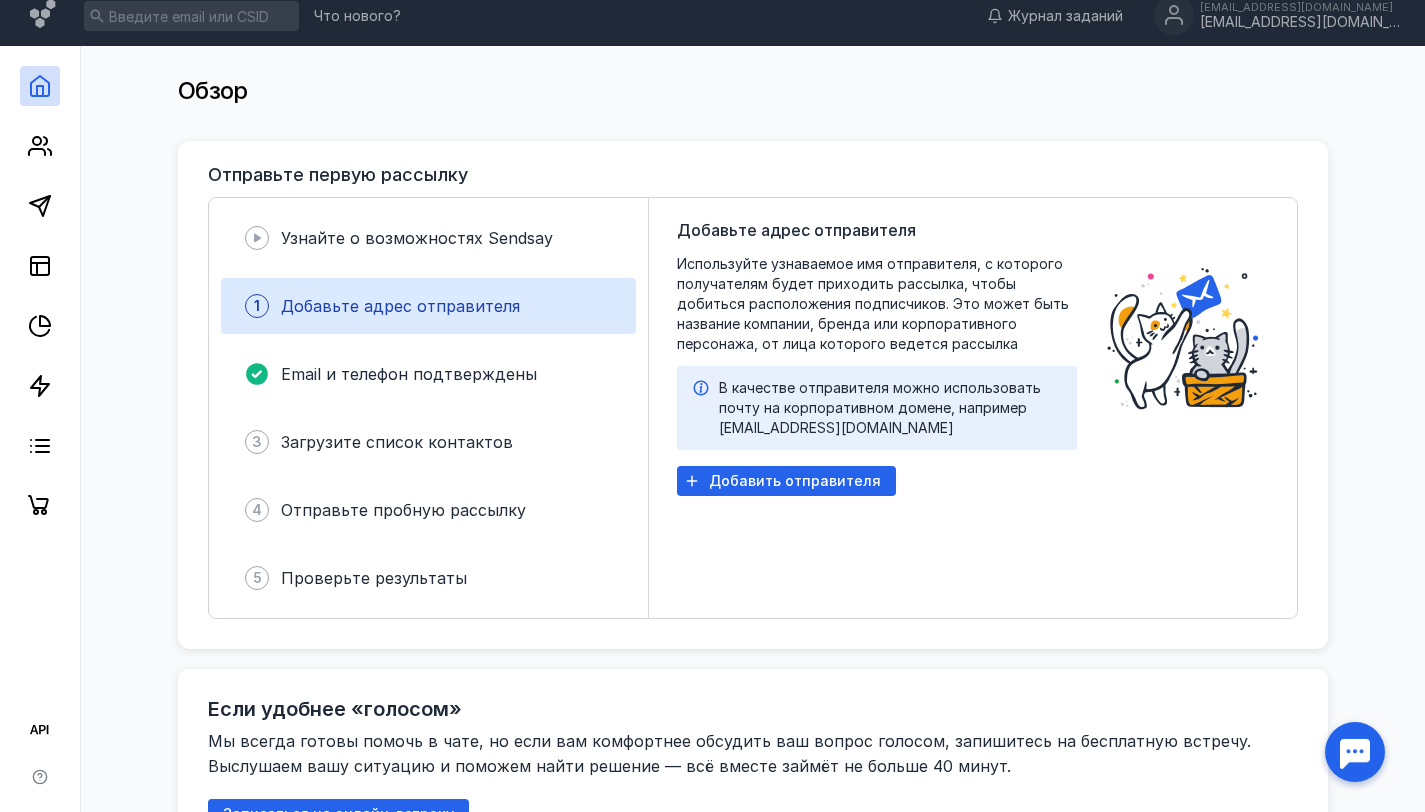 click at bounding box center (1355, 752) 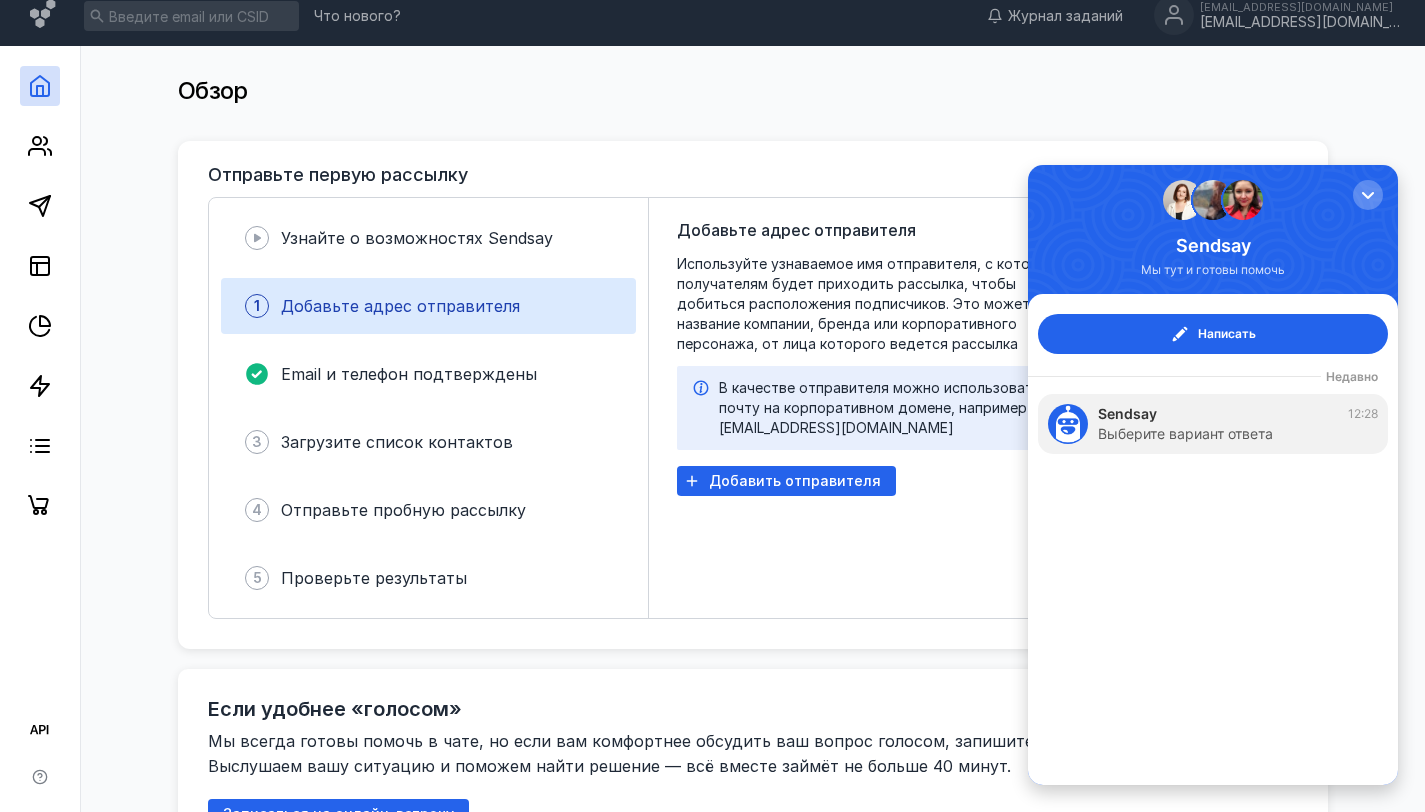scroll, scrollTop: 0, scrollLeft: 0, axis: both 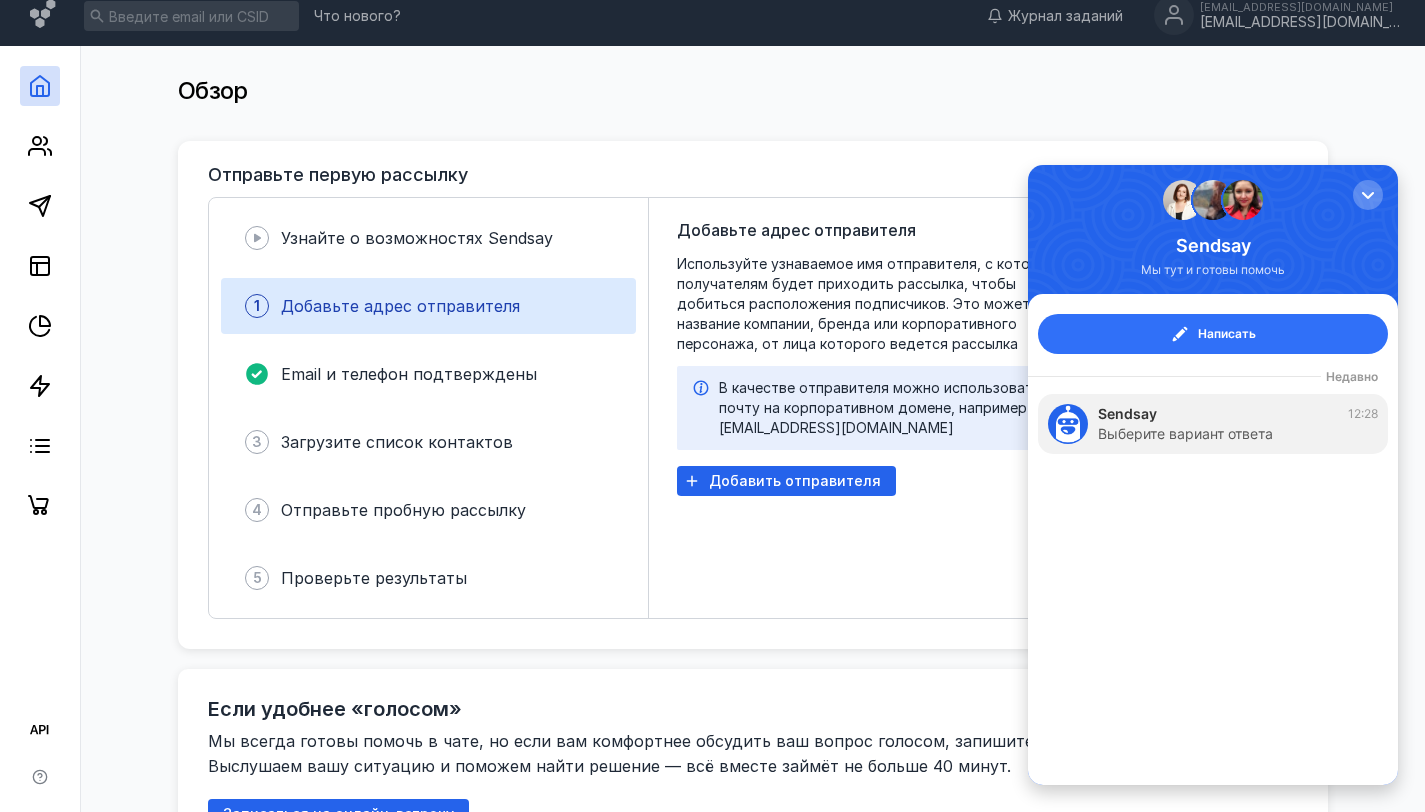 click on "Написать" at bounding box center (1227, 334) 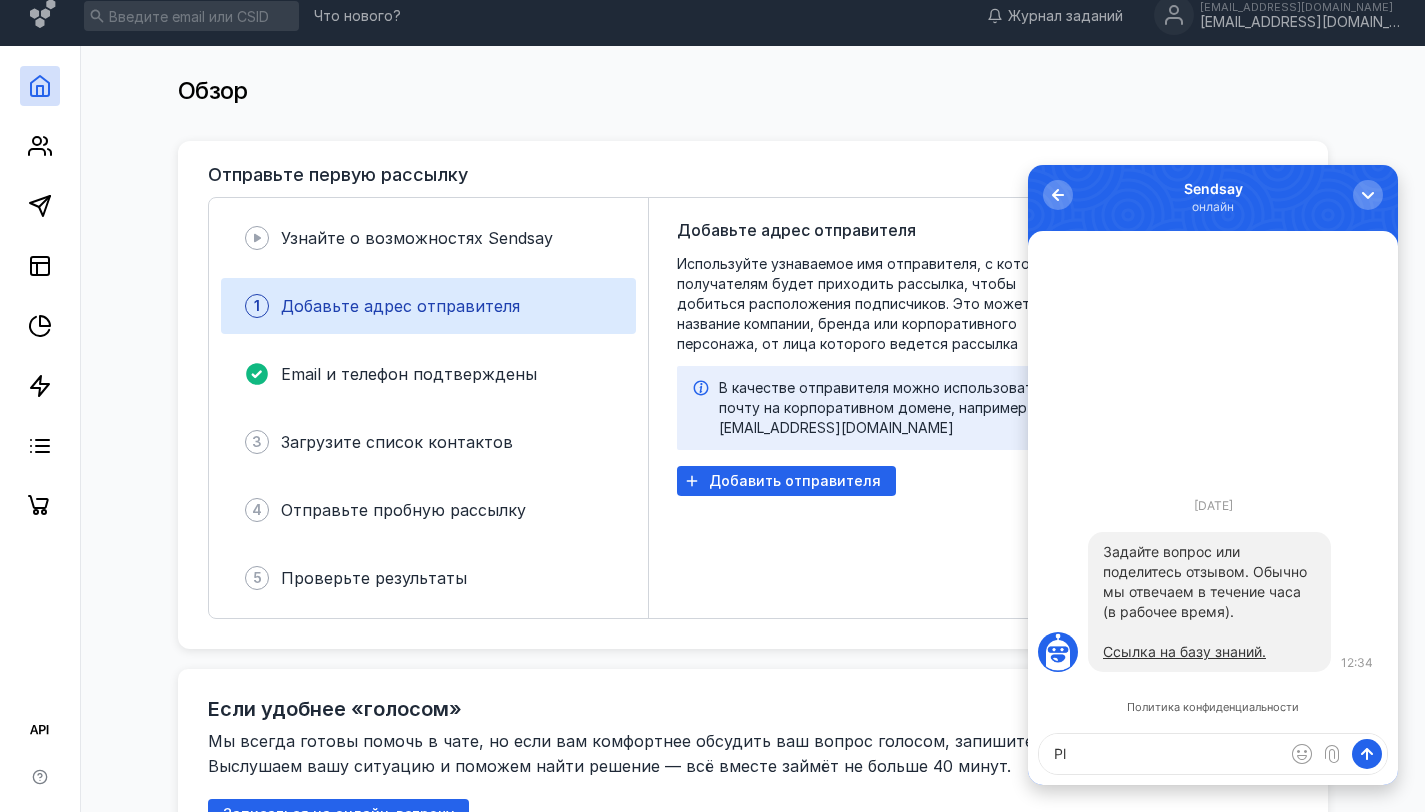 type on "P" 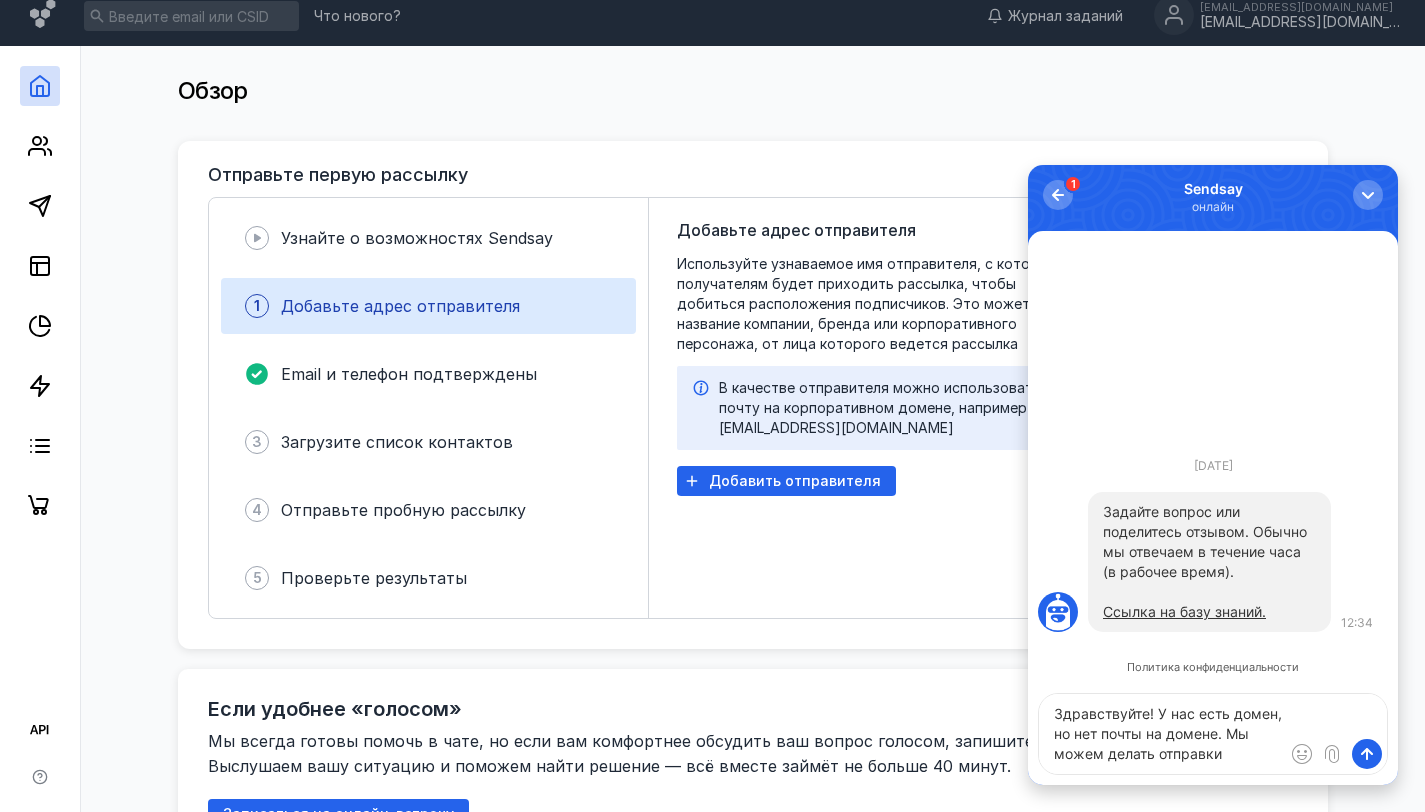 drag, startPoint x: 1229, startPoint y: 753, endPoint x: 1098, endPoint y: 735, distance: 132.23087 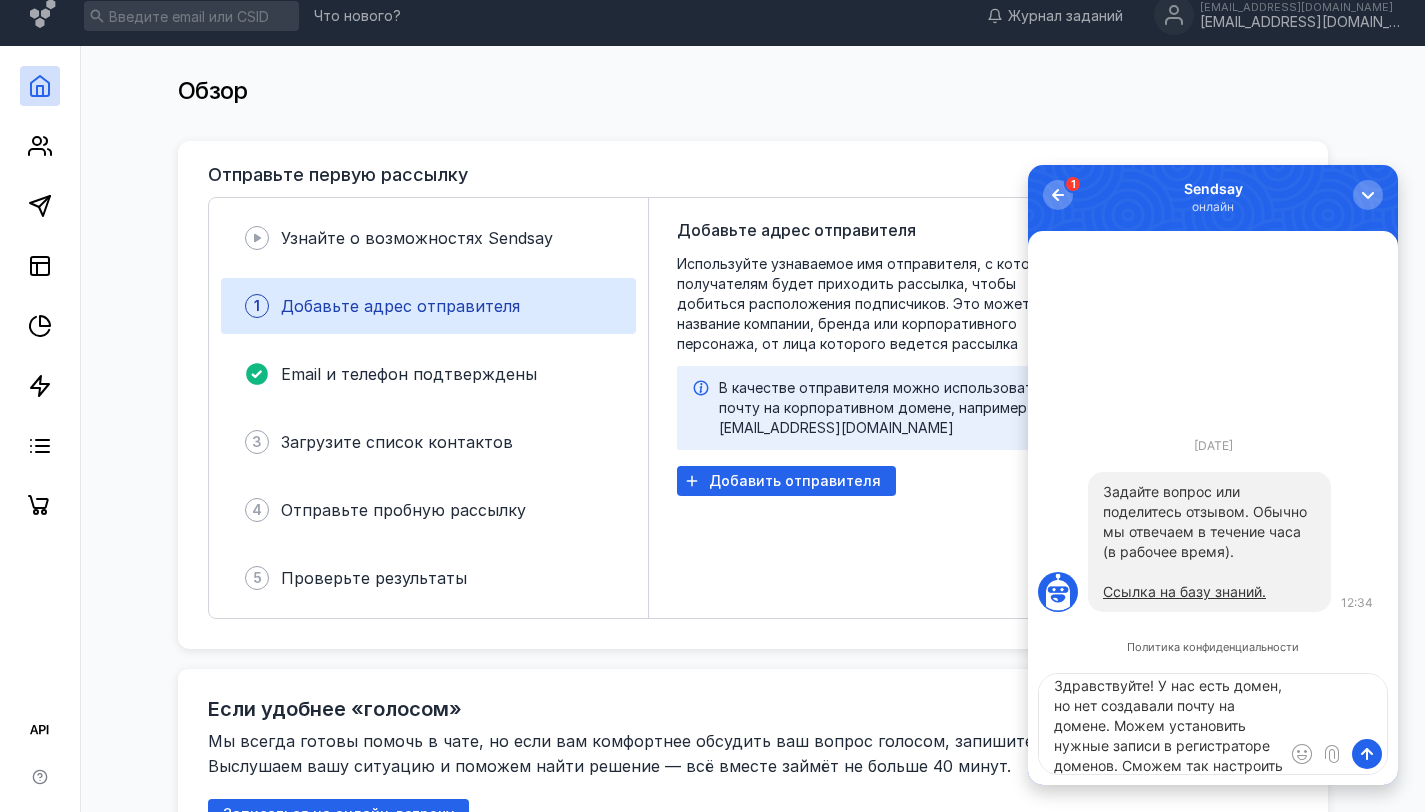 scroll, scrollTop: 28, scrollLeft: 0, axis: vertical 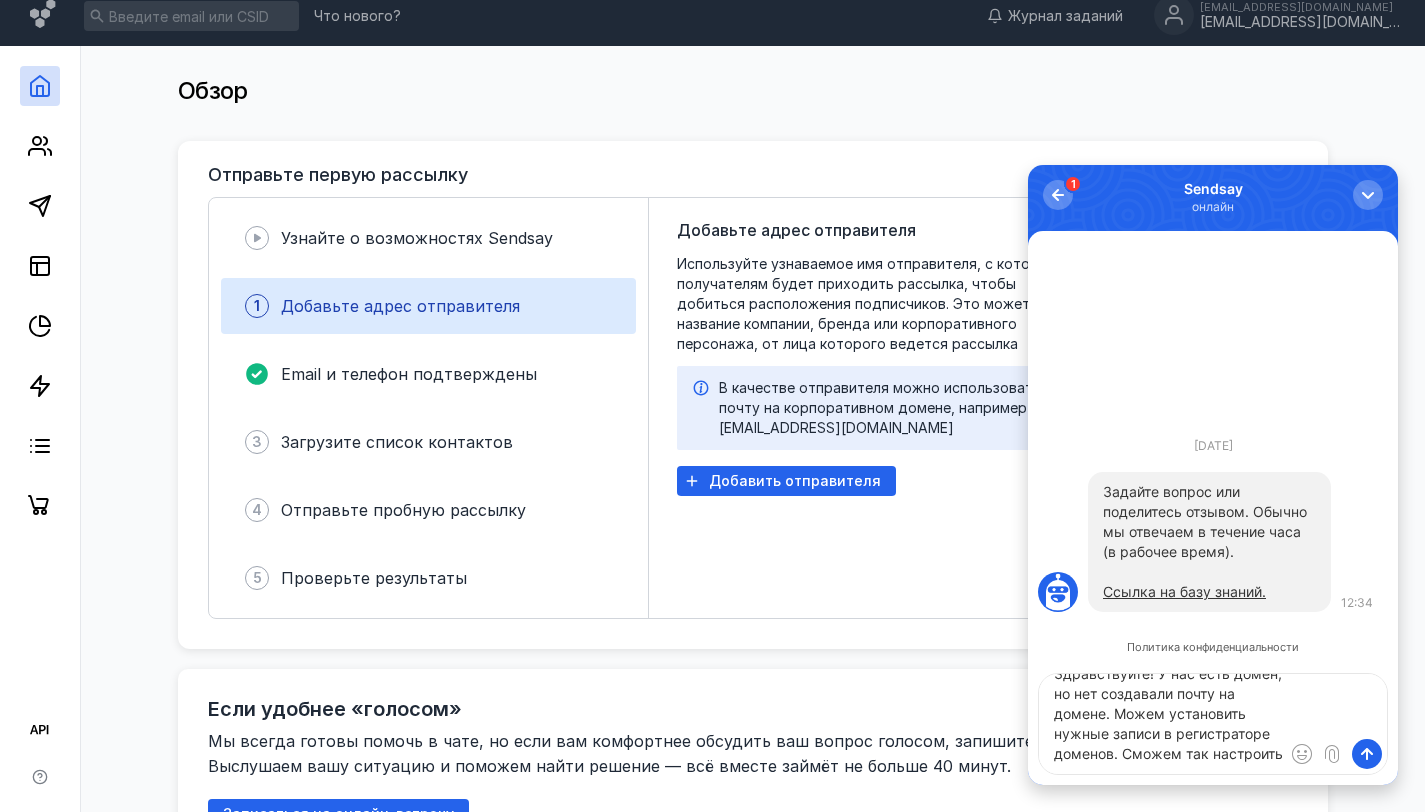 type on "Здравствуйте! У нас есть домен, но нет создавали почту на домене. Можем установить нужные записи в регистраторе доменов. Сможем так настроить?" 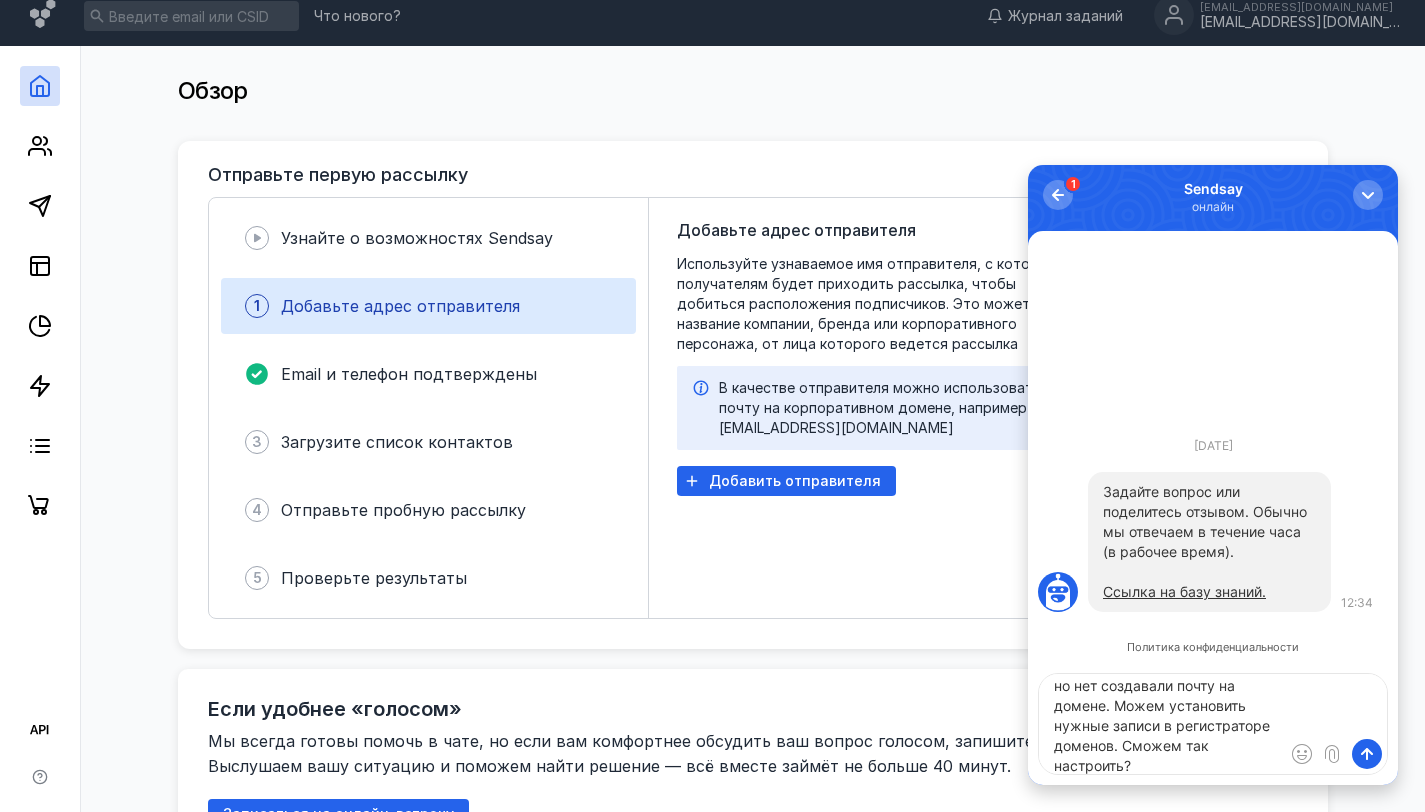 type 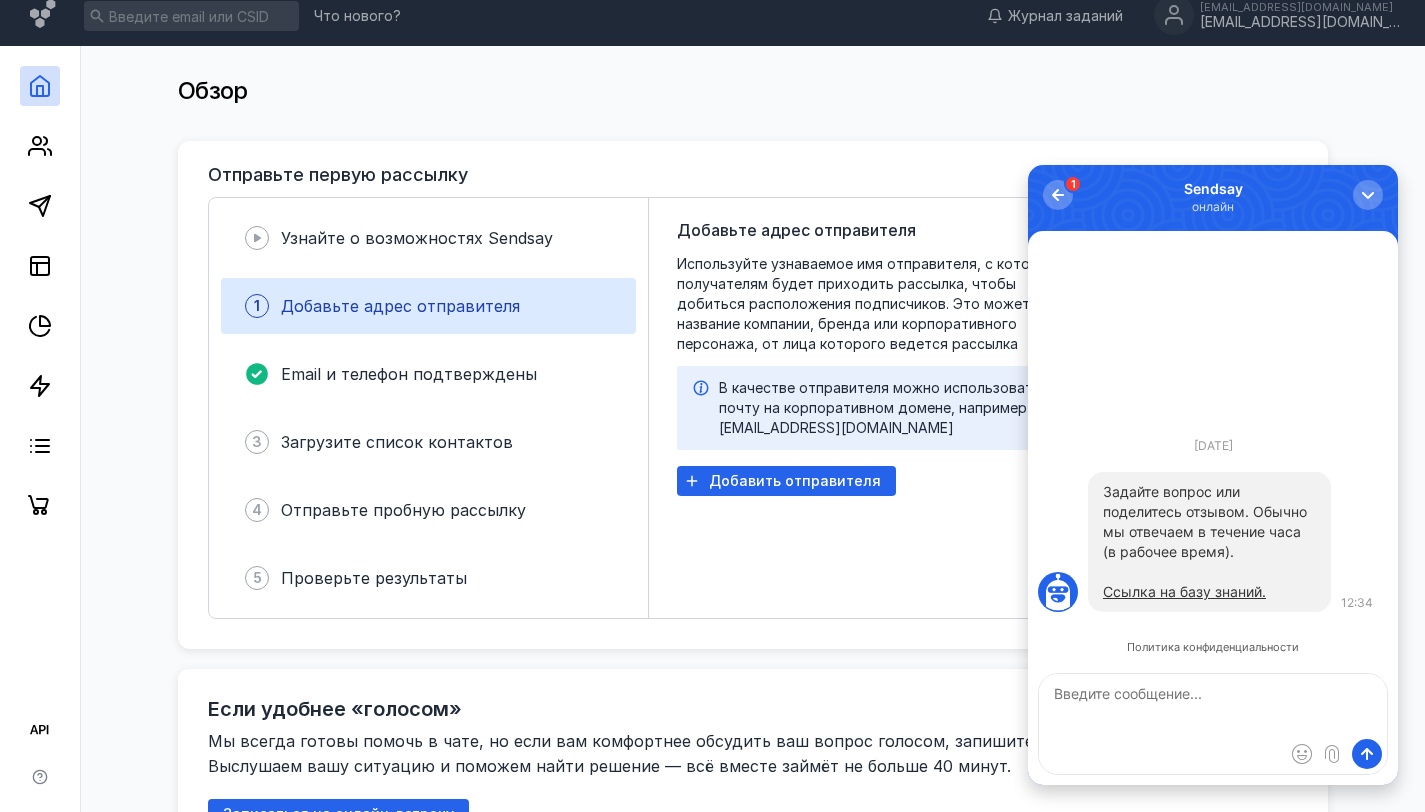 scroll, scrollTop: 0, scrollLeft: 0, axis: both 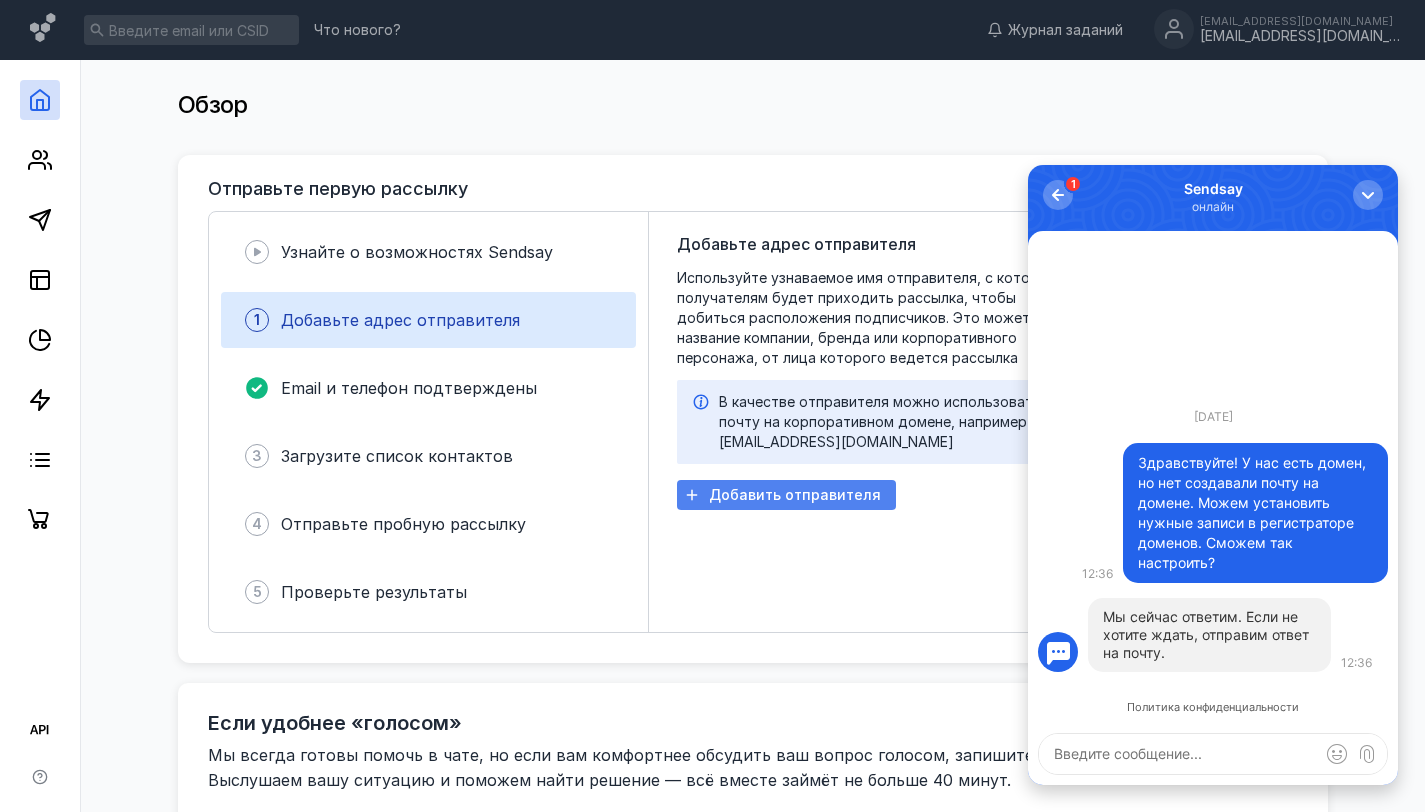 click on "Добавить отправителя" at bounding box center (795, 495) 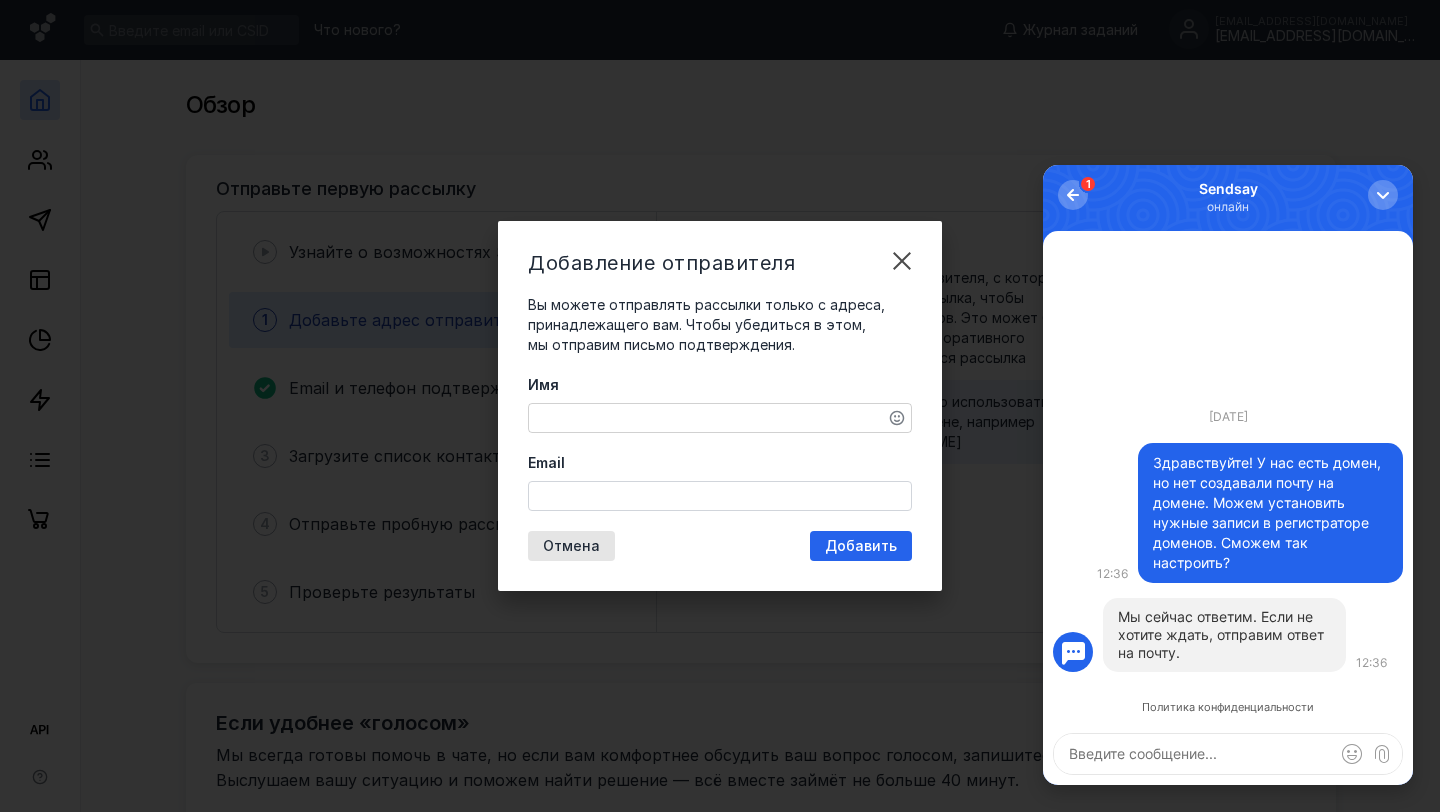 click on "Имя Email" at bounding box center [720, 443] 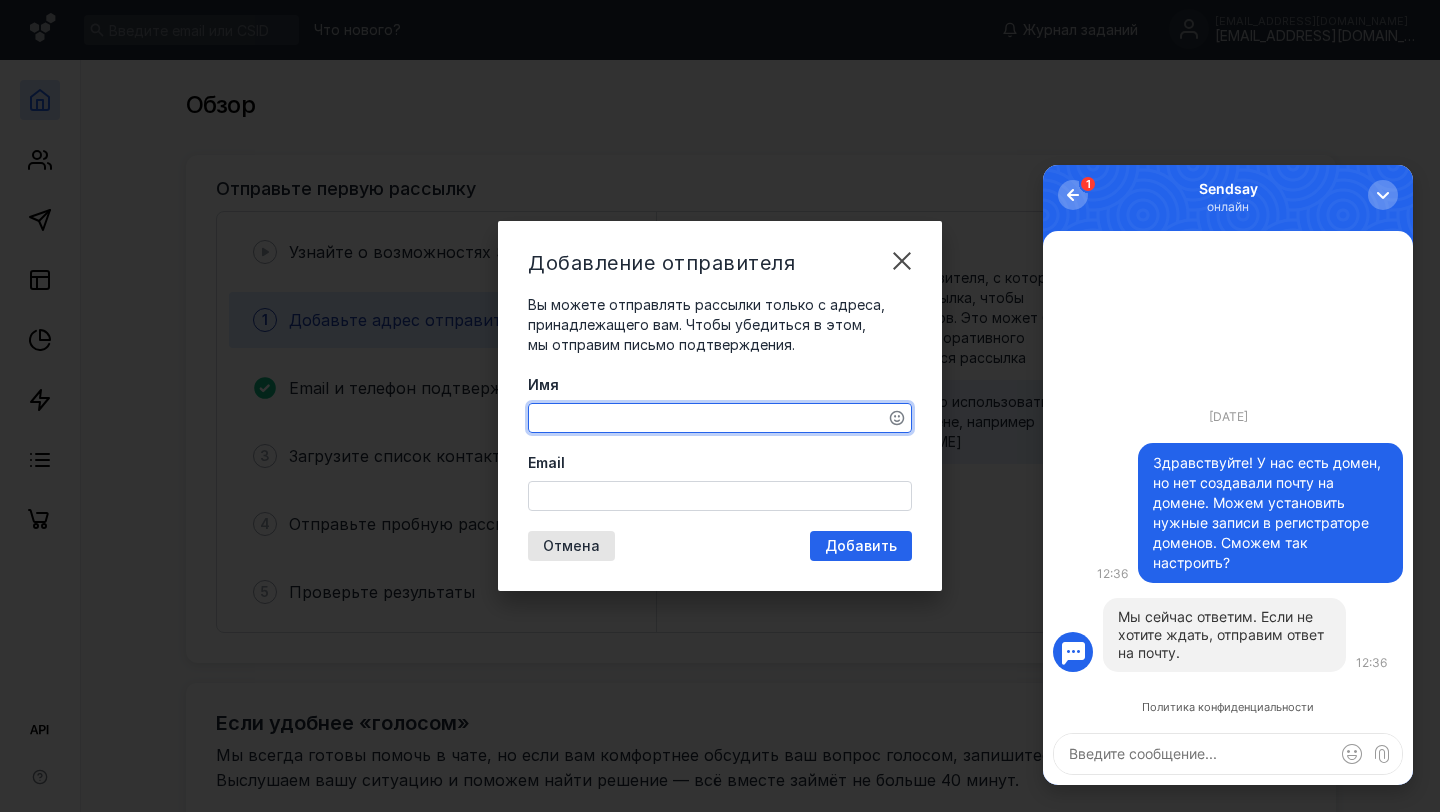 type on "[PERSON_NAME]" 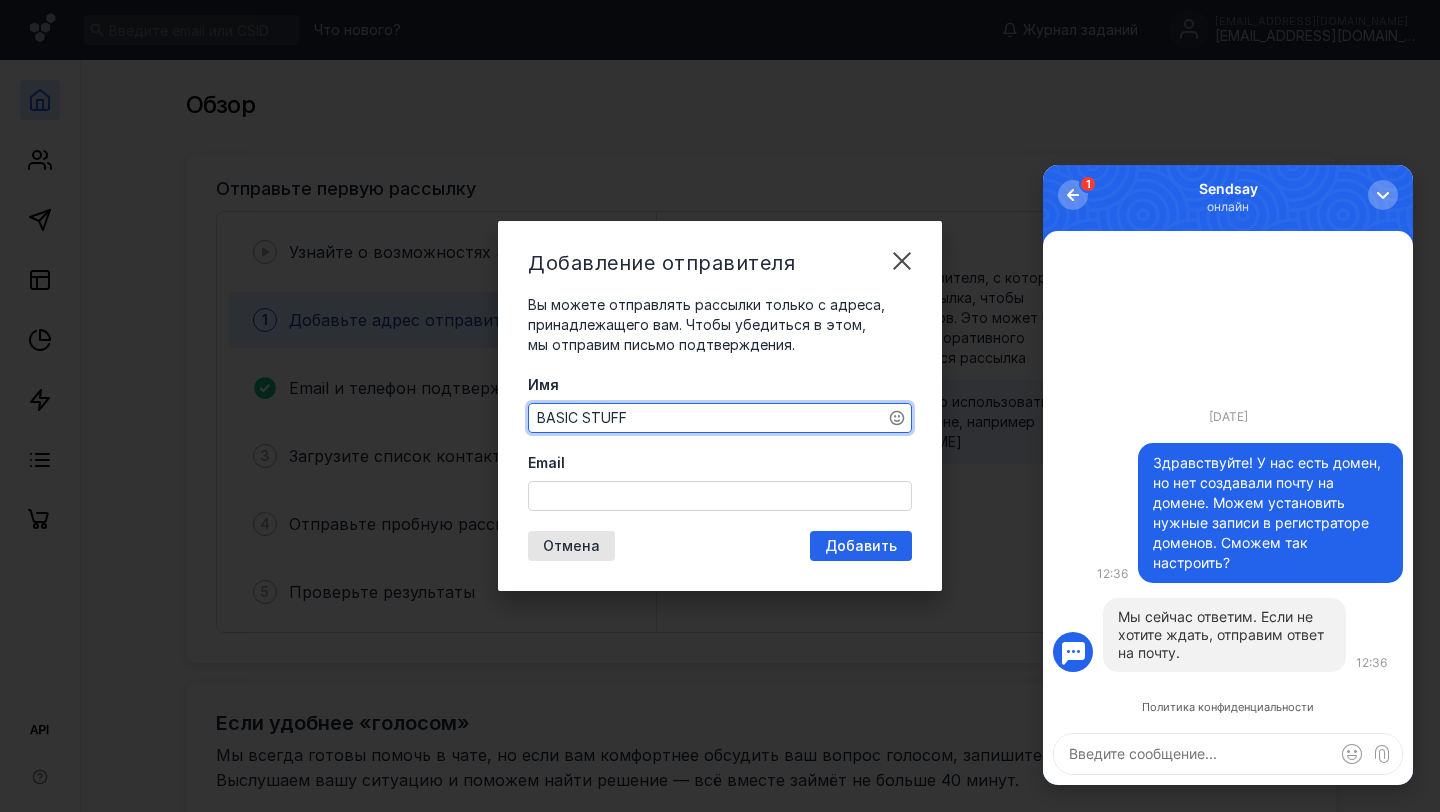 type on "BASIC STUFF" 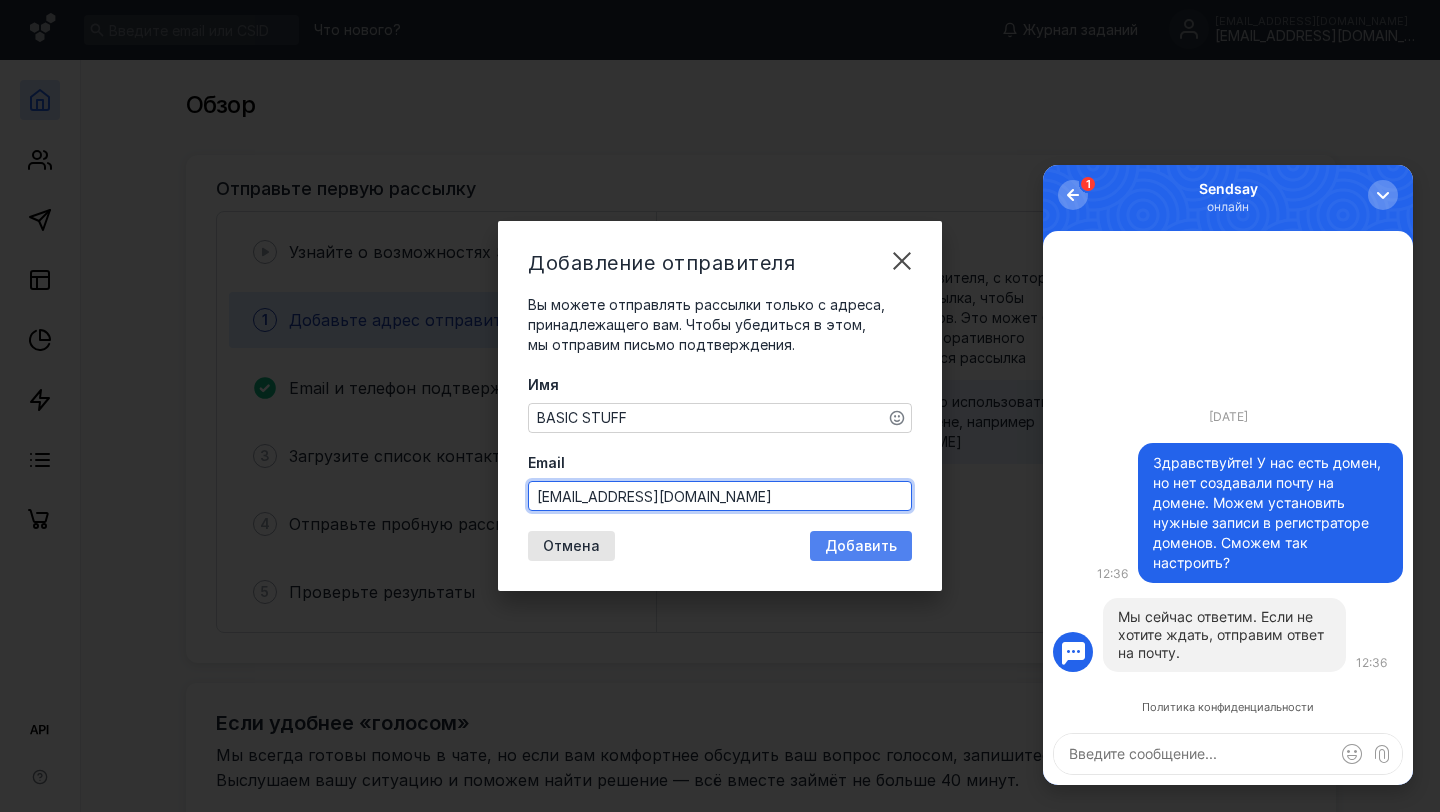 type on "[EMAIL_ADDRESS][DOMAIN_NAME]" 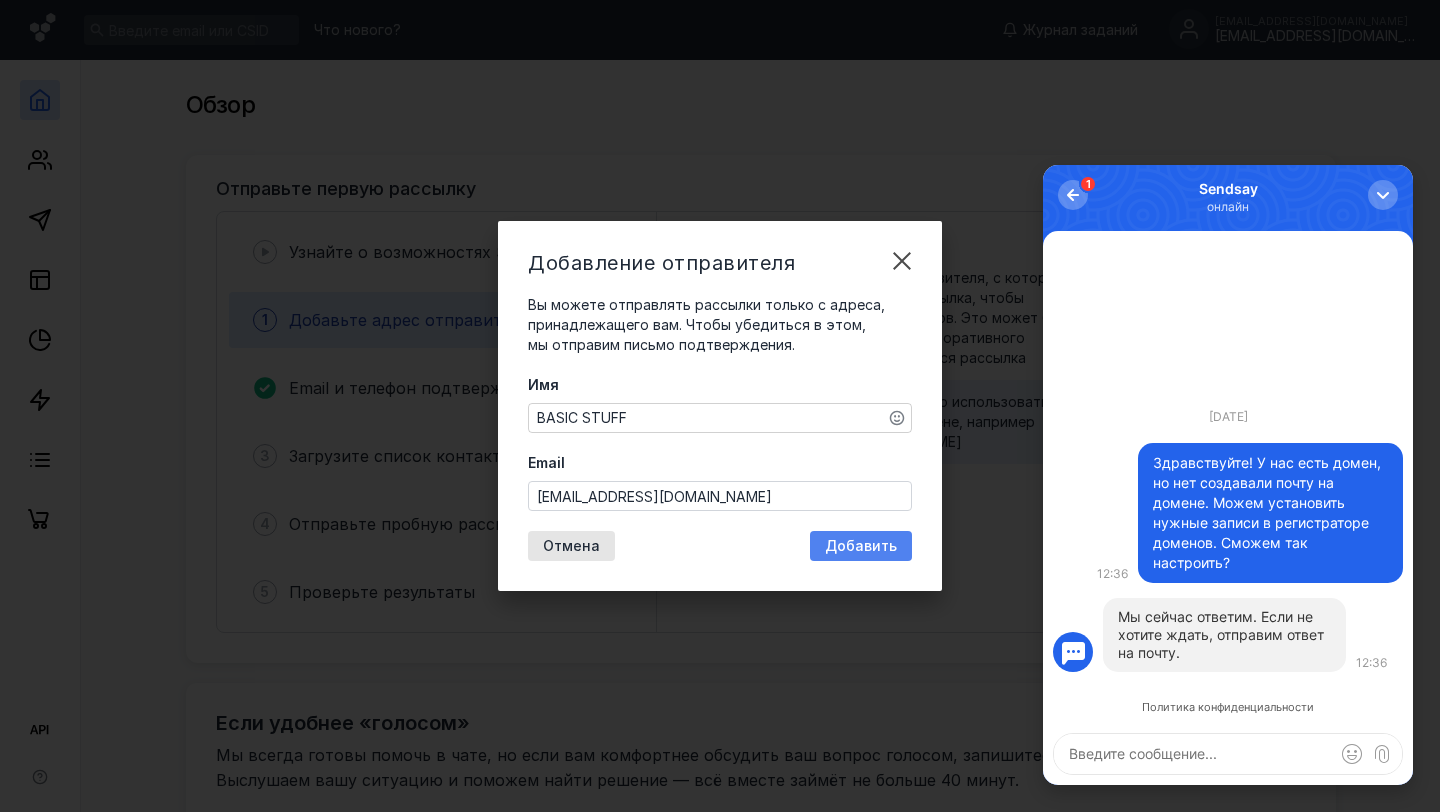 click on "Добавить" at bounding box center [861, 546] 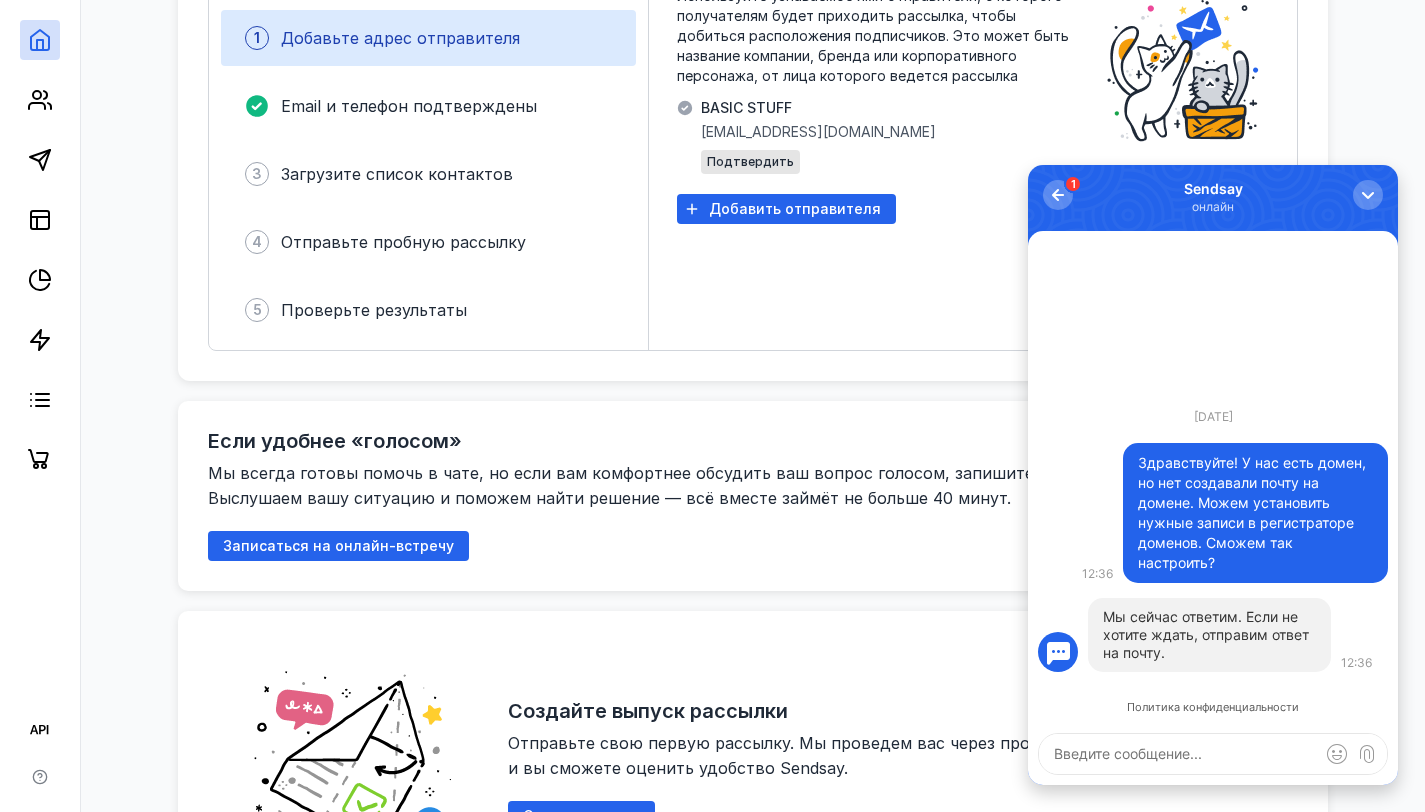scroll, scrollTop: 0, scrollLeft: 0, axis: both 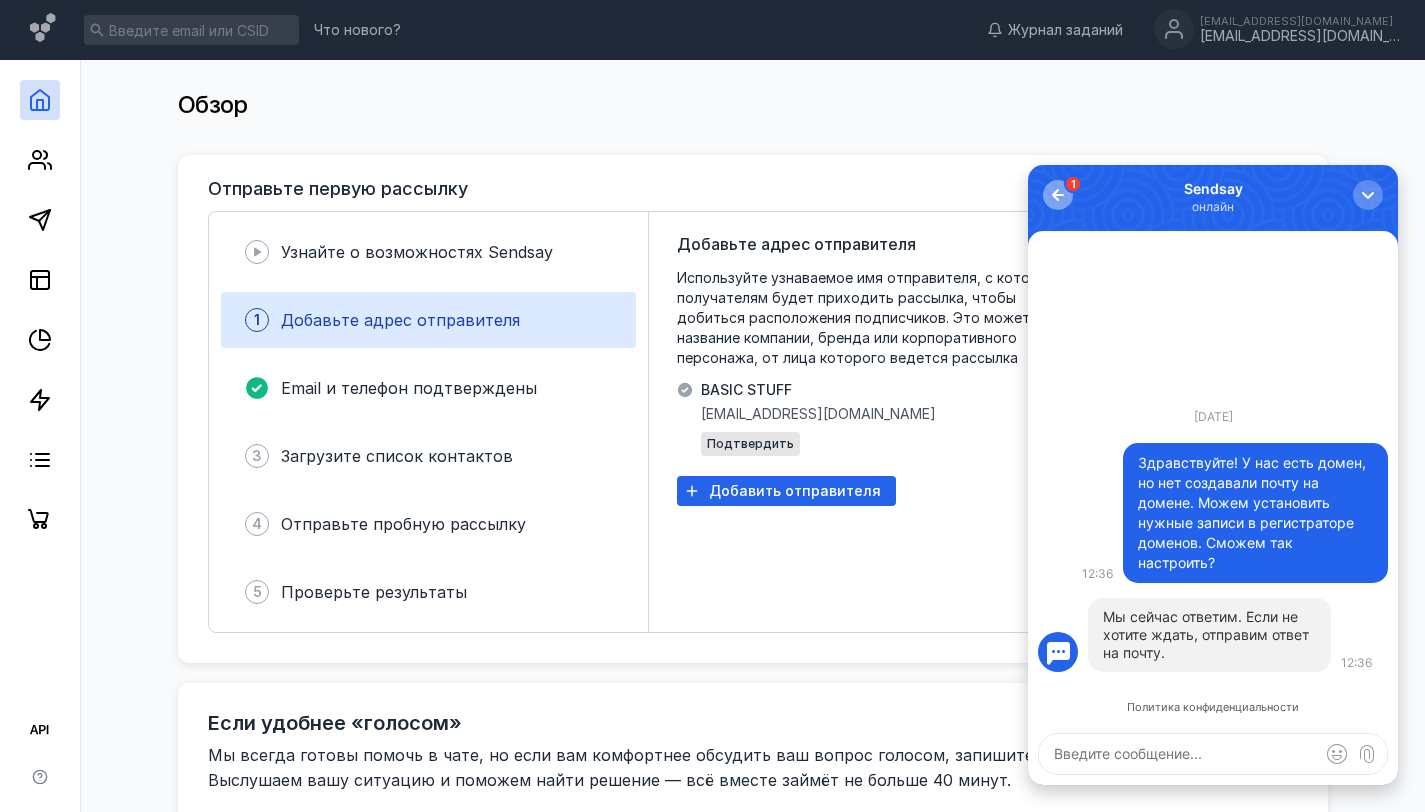 click at bounding box center [1058, 195] 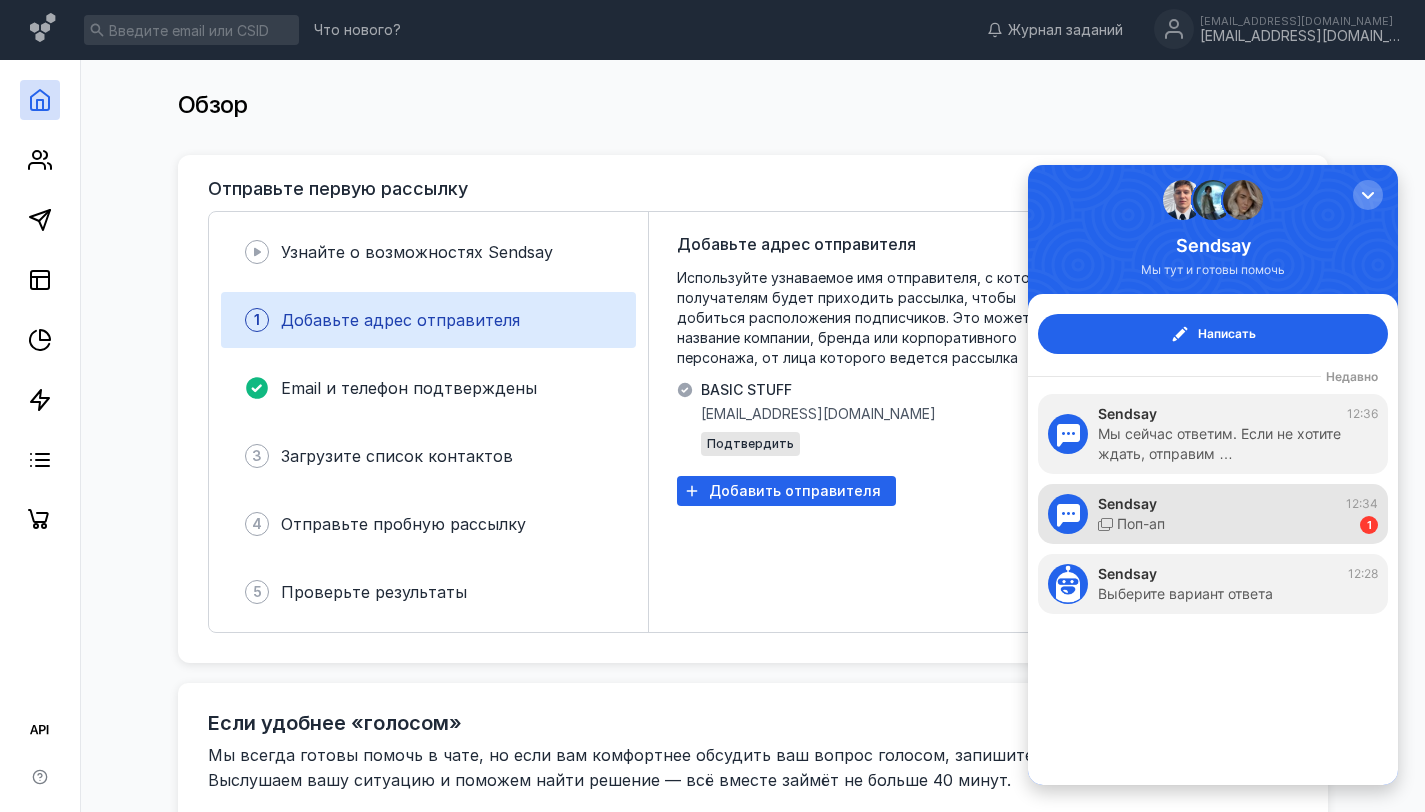 click on "Поп-ап   1" at bounding box center (1238, 524) 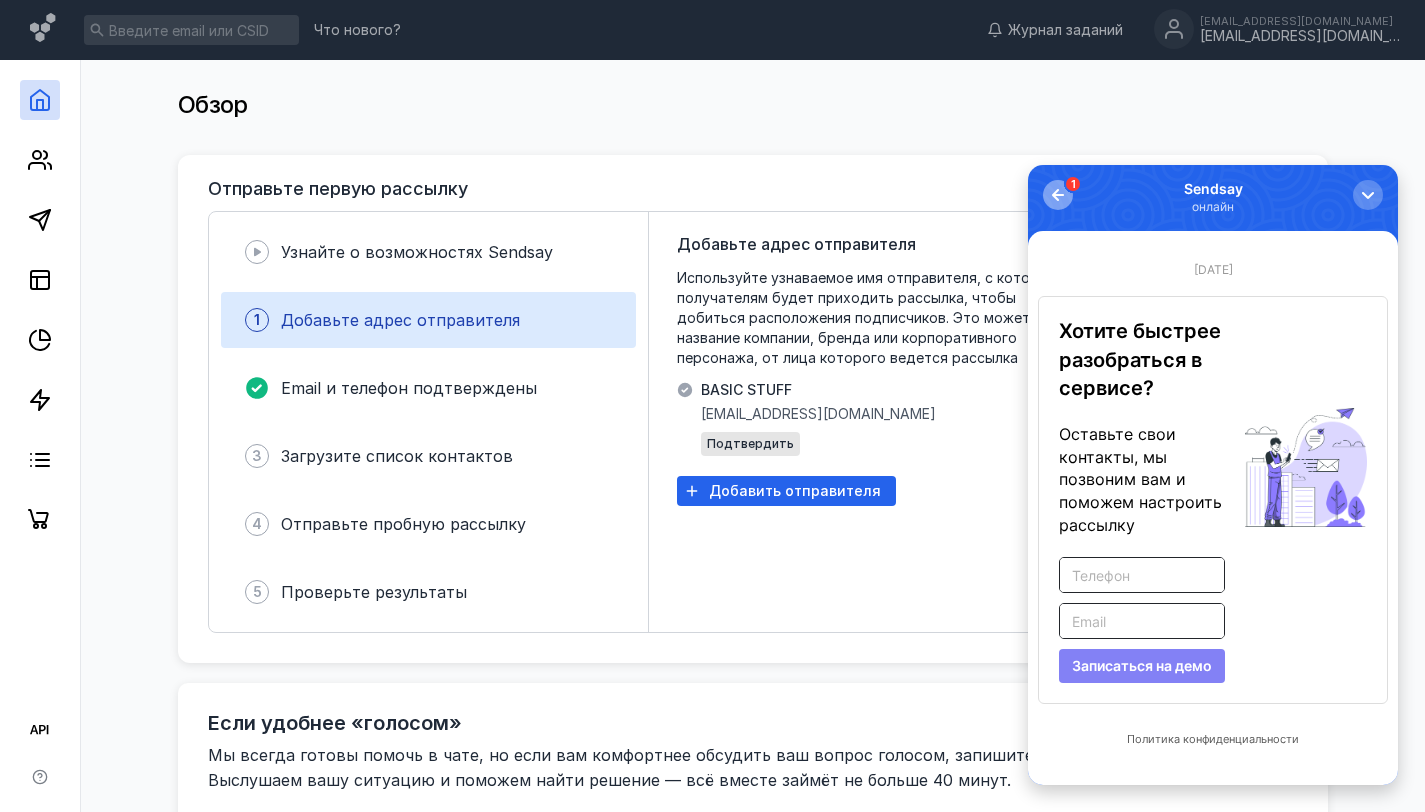 click on "1" at bounding box center (1058, 195) 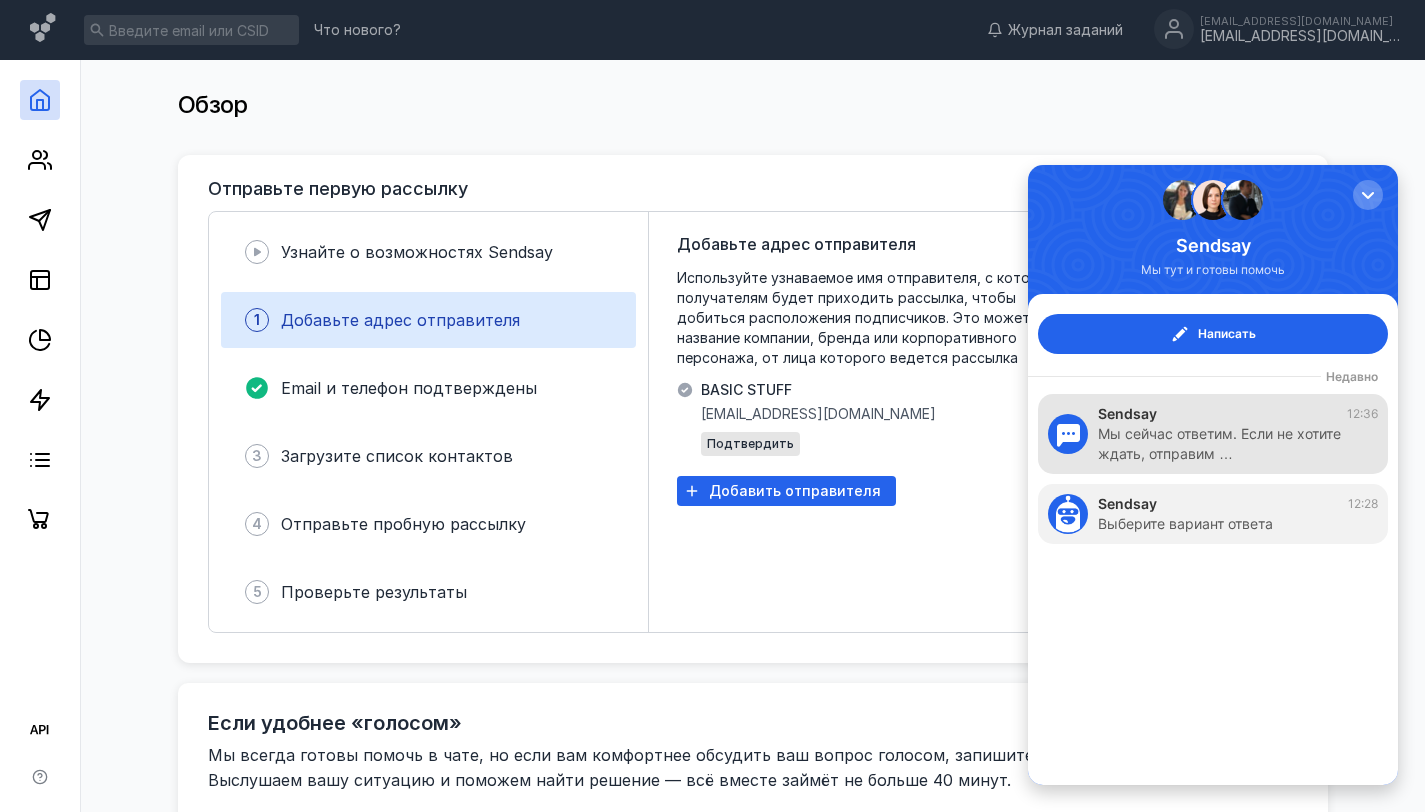 click on "Мы сейчас ответим. Если не хотите ждать, отправим …" at bounding box center (1228, 444) 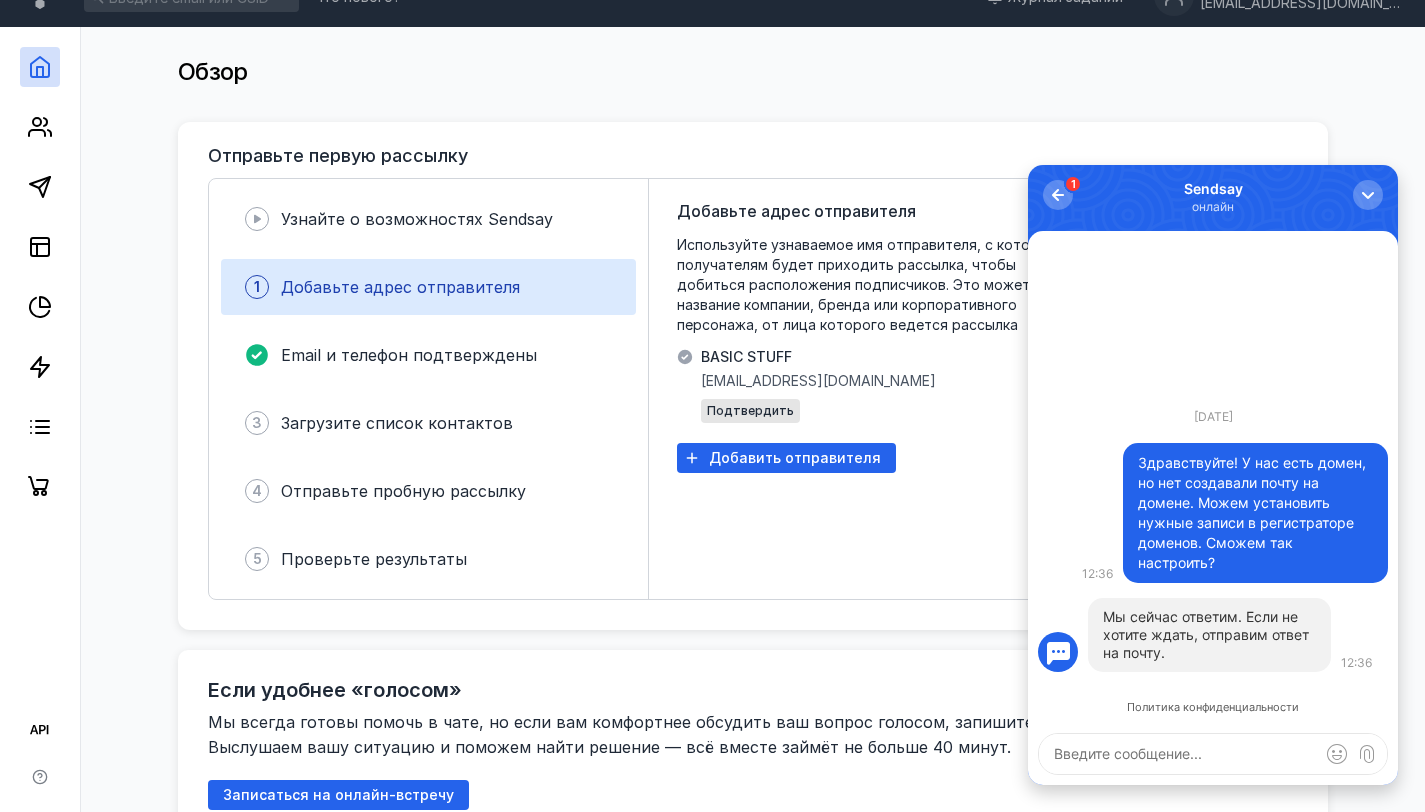 scroll, scrollTop: 34, scrollLeft: 0, axis: vertical 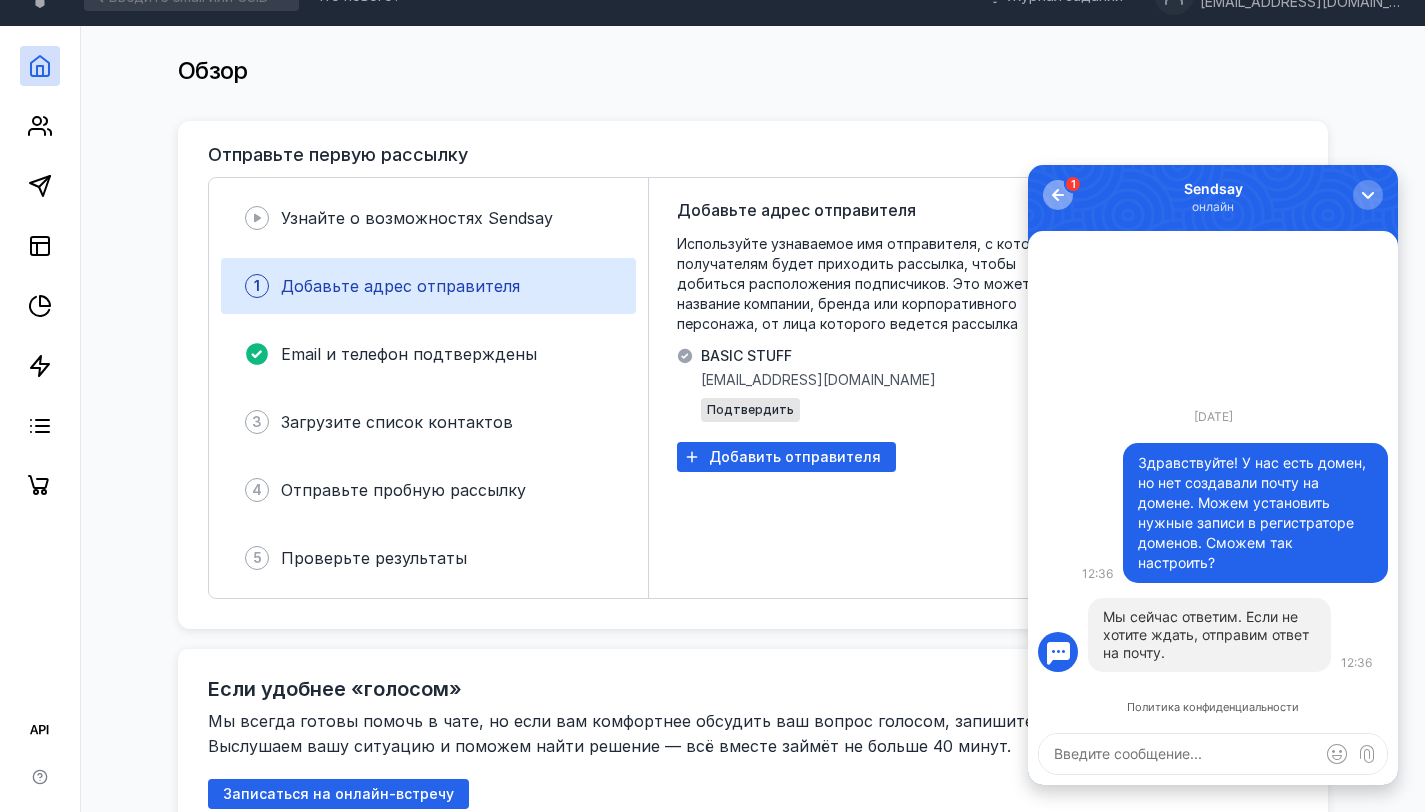 click at bounding box center [1058, 195] 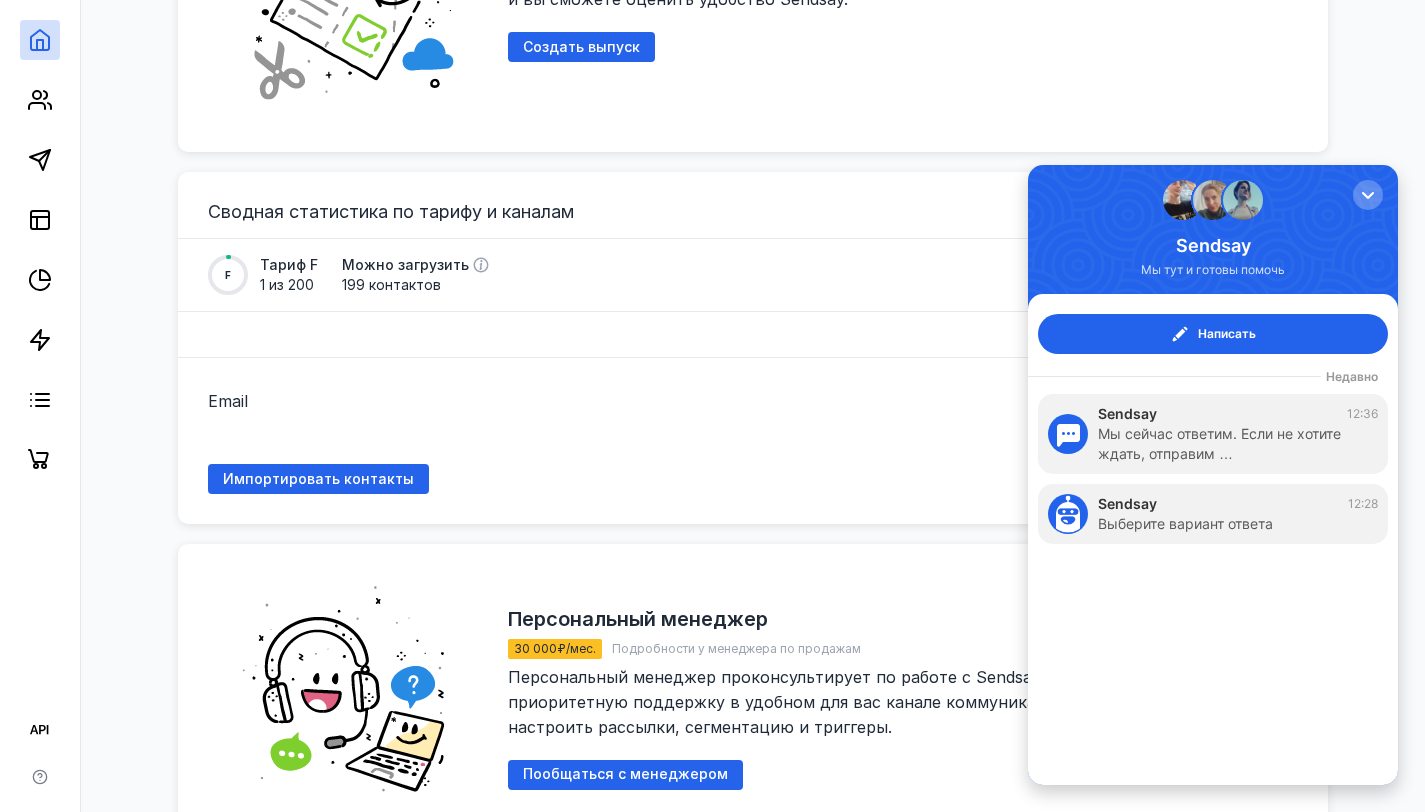 scroll, scrollTop: 1453, scrollLeft: 0, axis: vertical 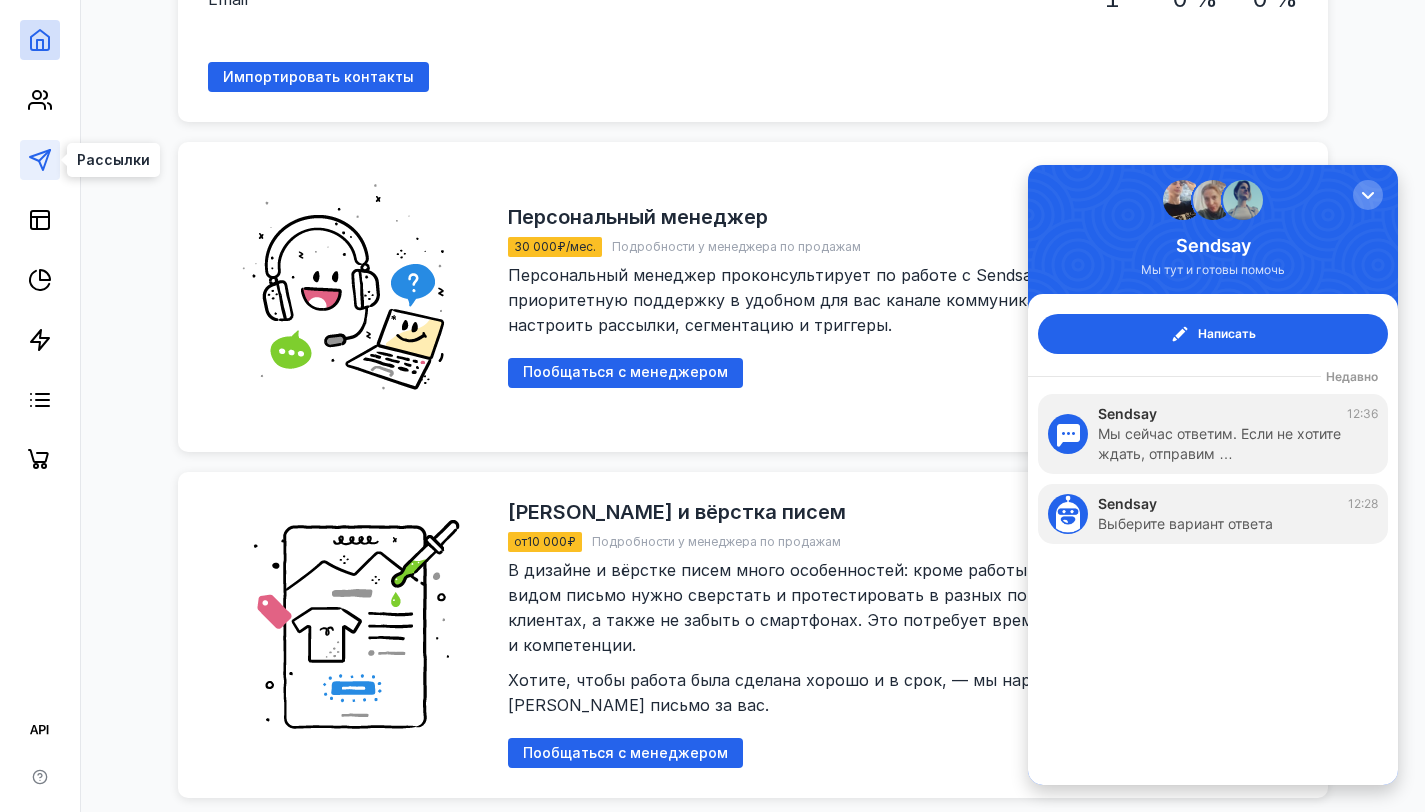 click 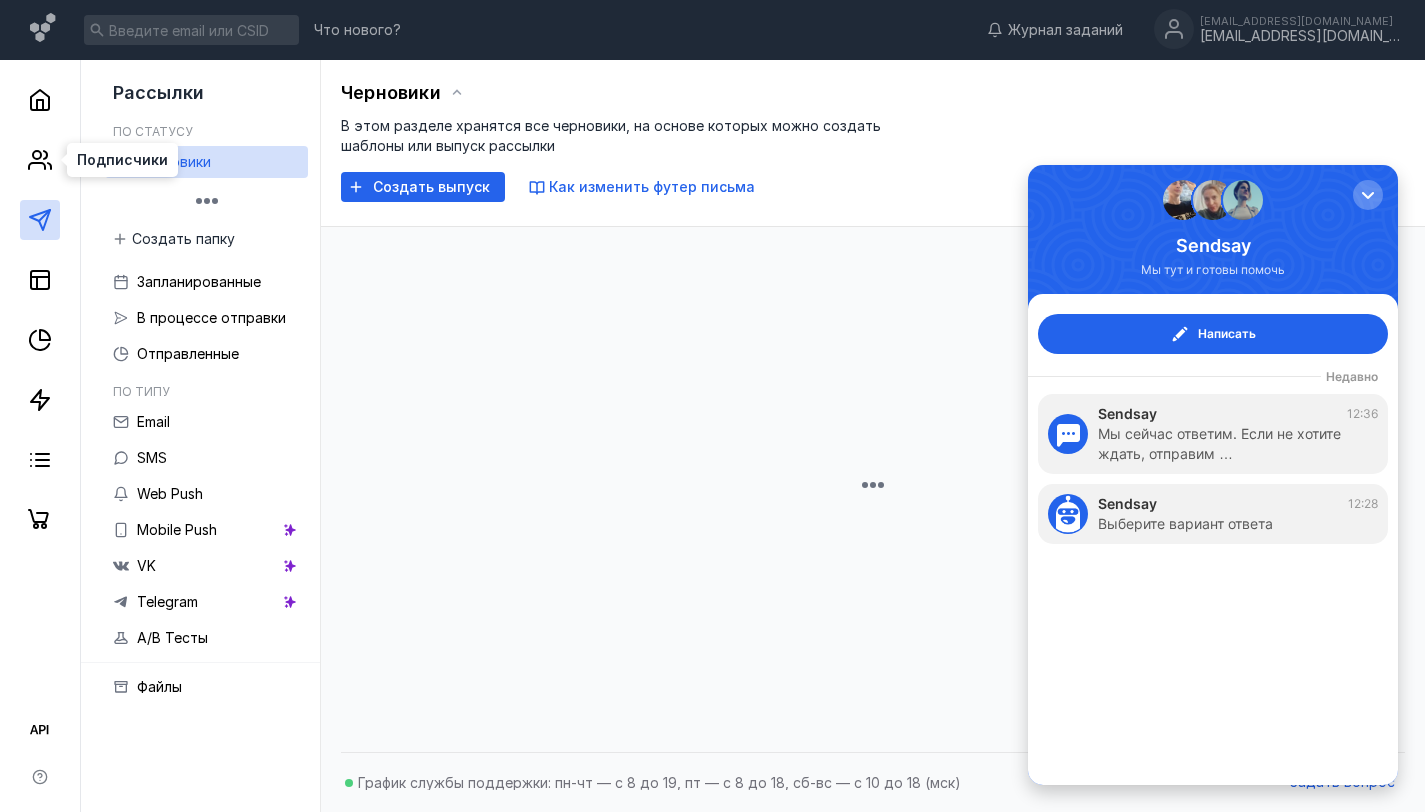scroll, scrollTop: 0, scrollLeft: 0, axis: both 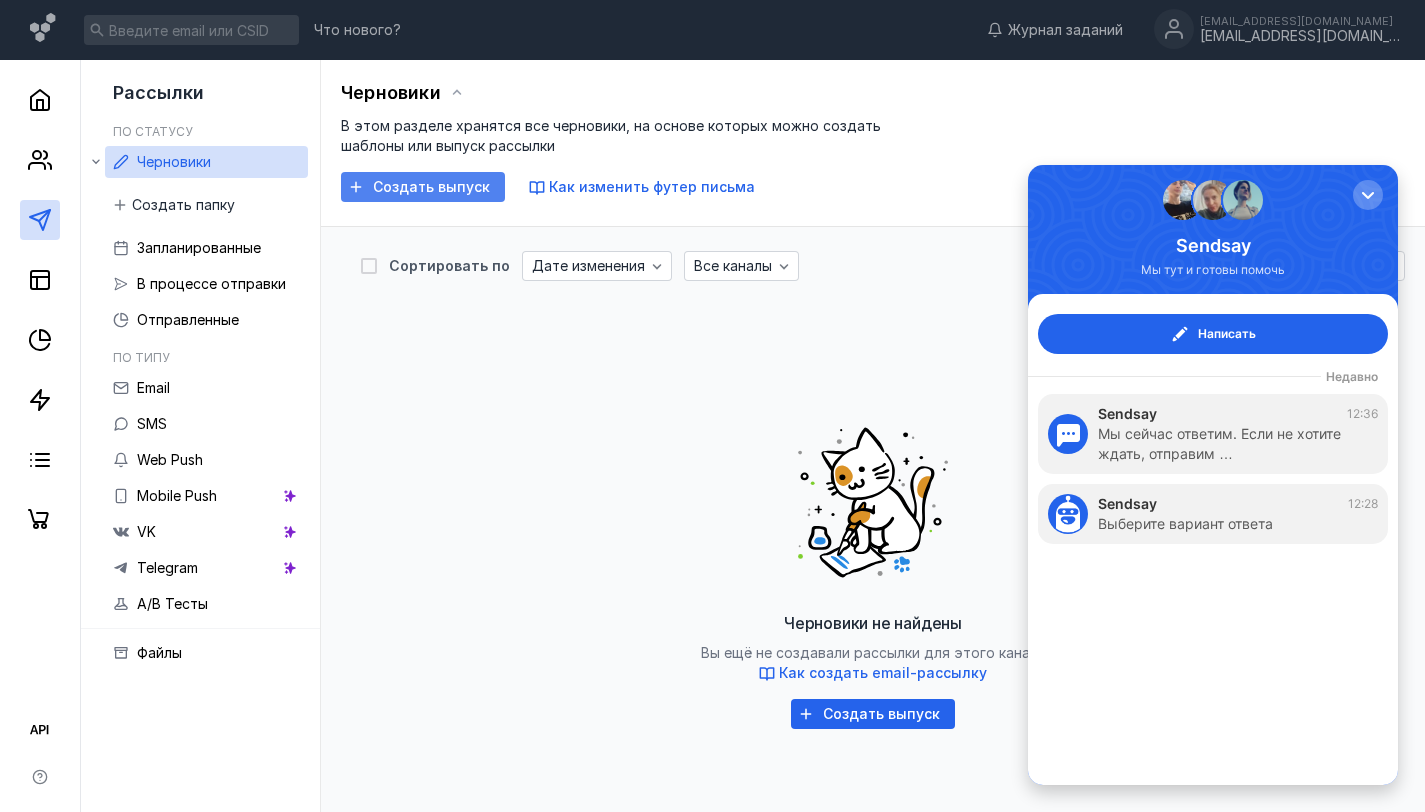 click on "Создать выпуск" at bounding box center (431, 187) 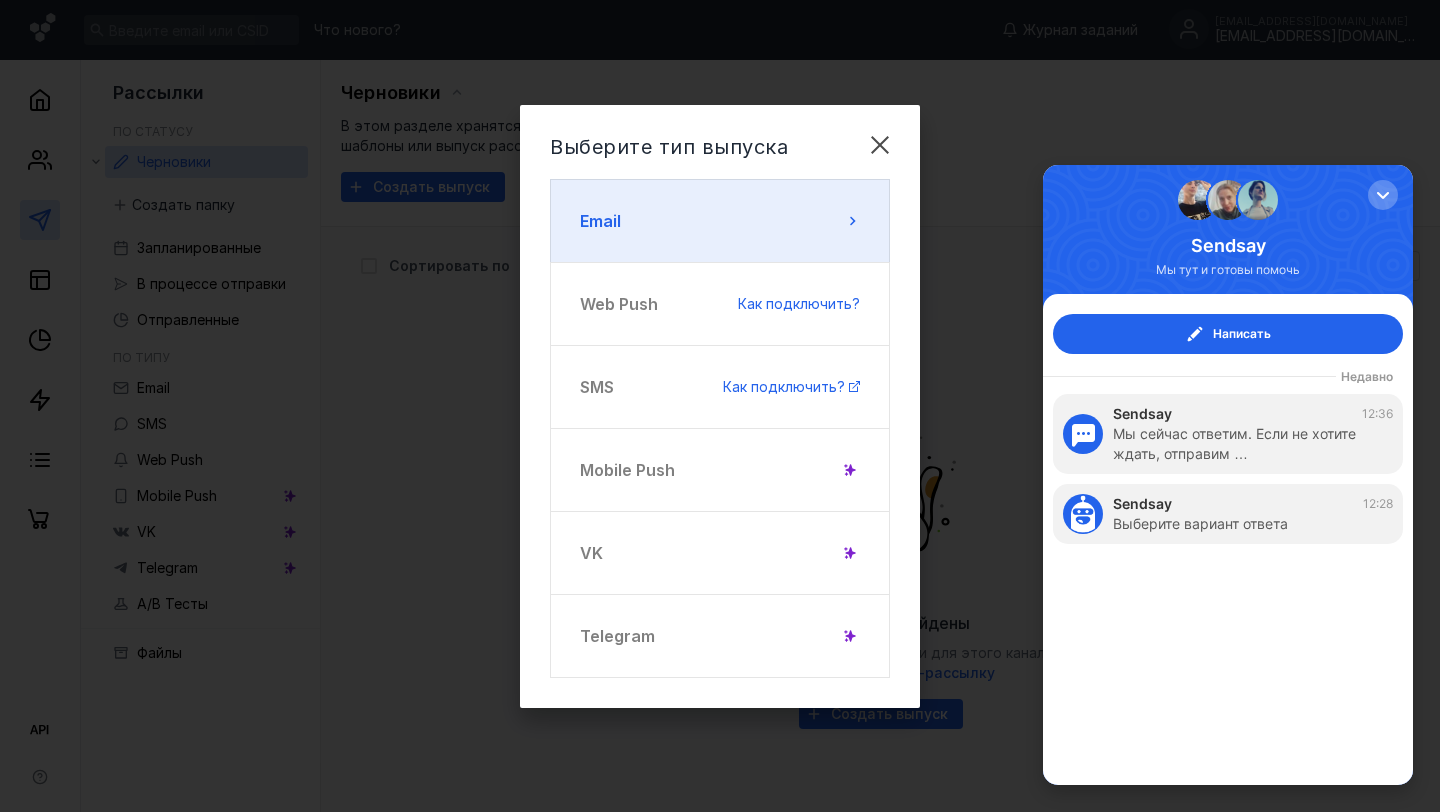 click on "Email" at bounding box center [720, 221] 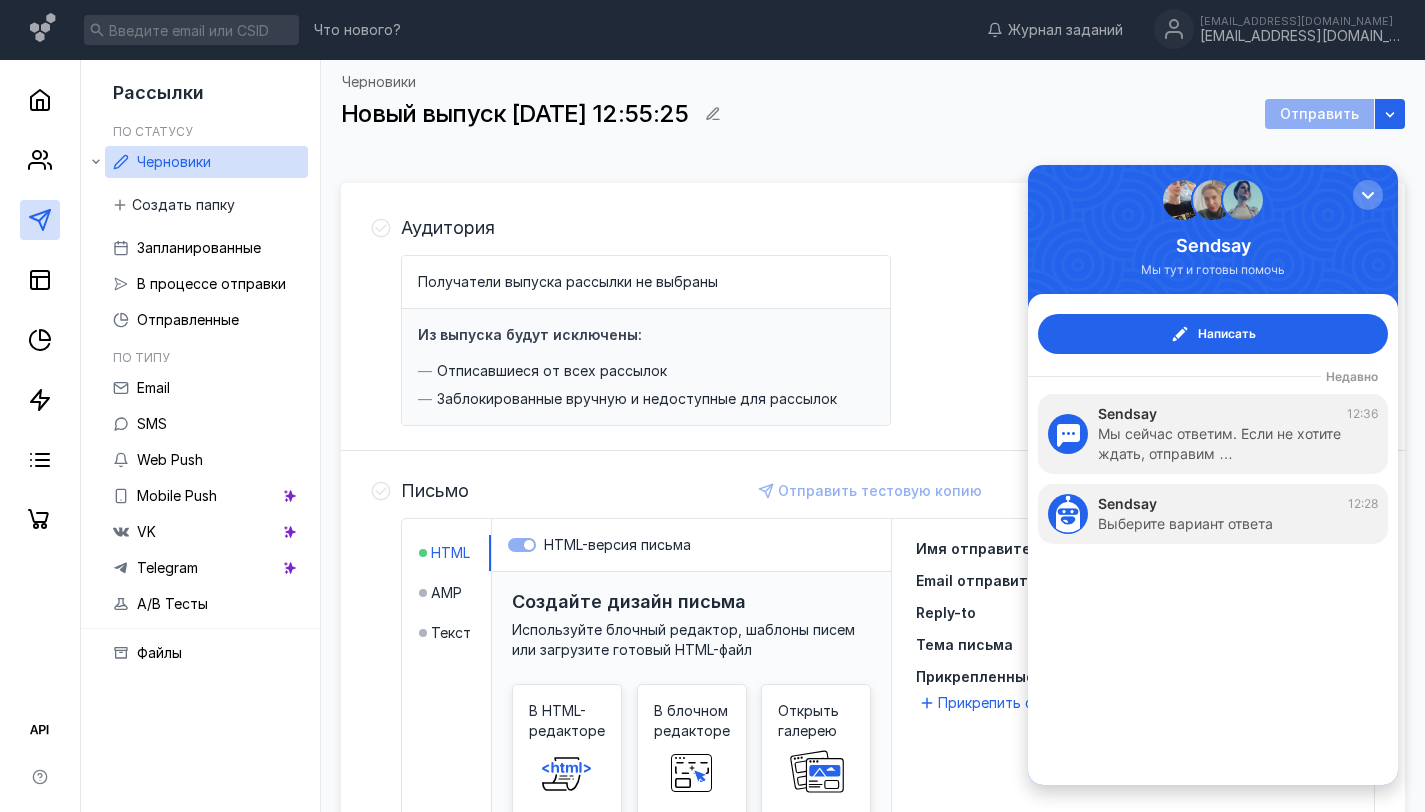 scroll, scrollTop: 44, scrollLeft: 0, axis: vertical 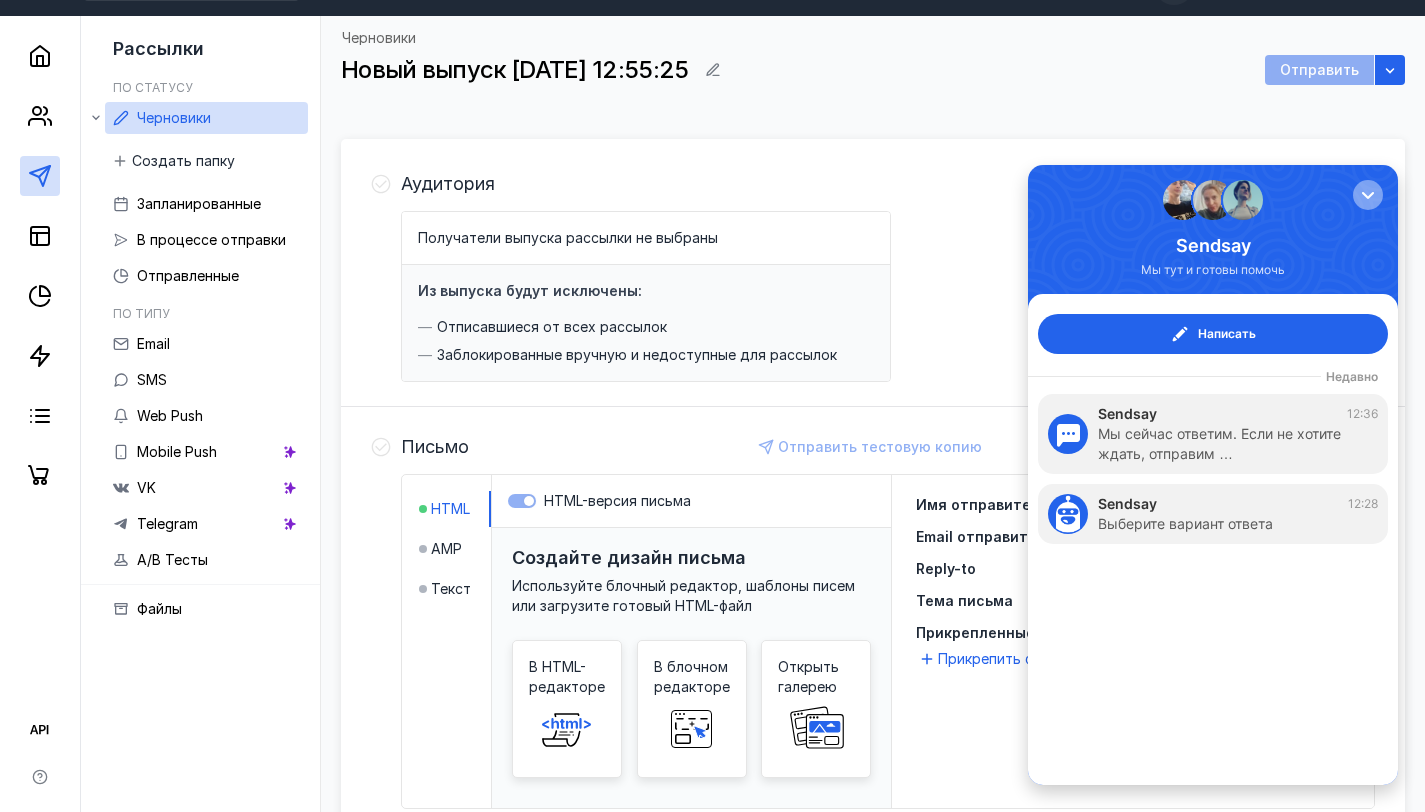 click at bounding box center [1368, 195] 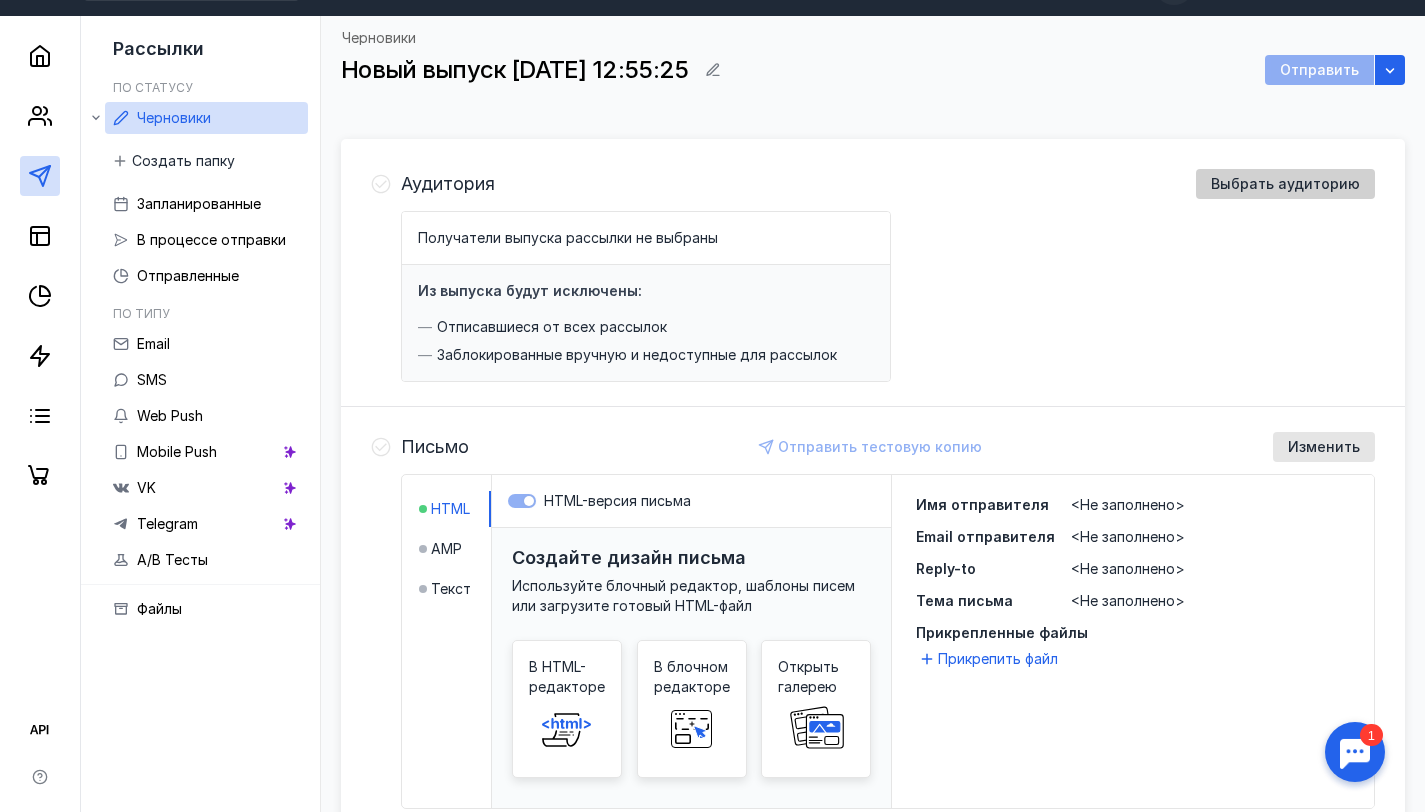 scroll, scrollTop: 0, scrollLeft: 0, axis: both 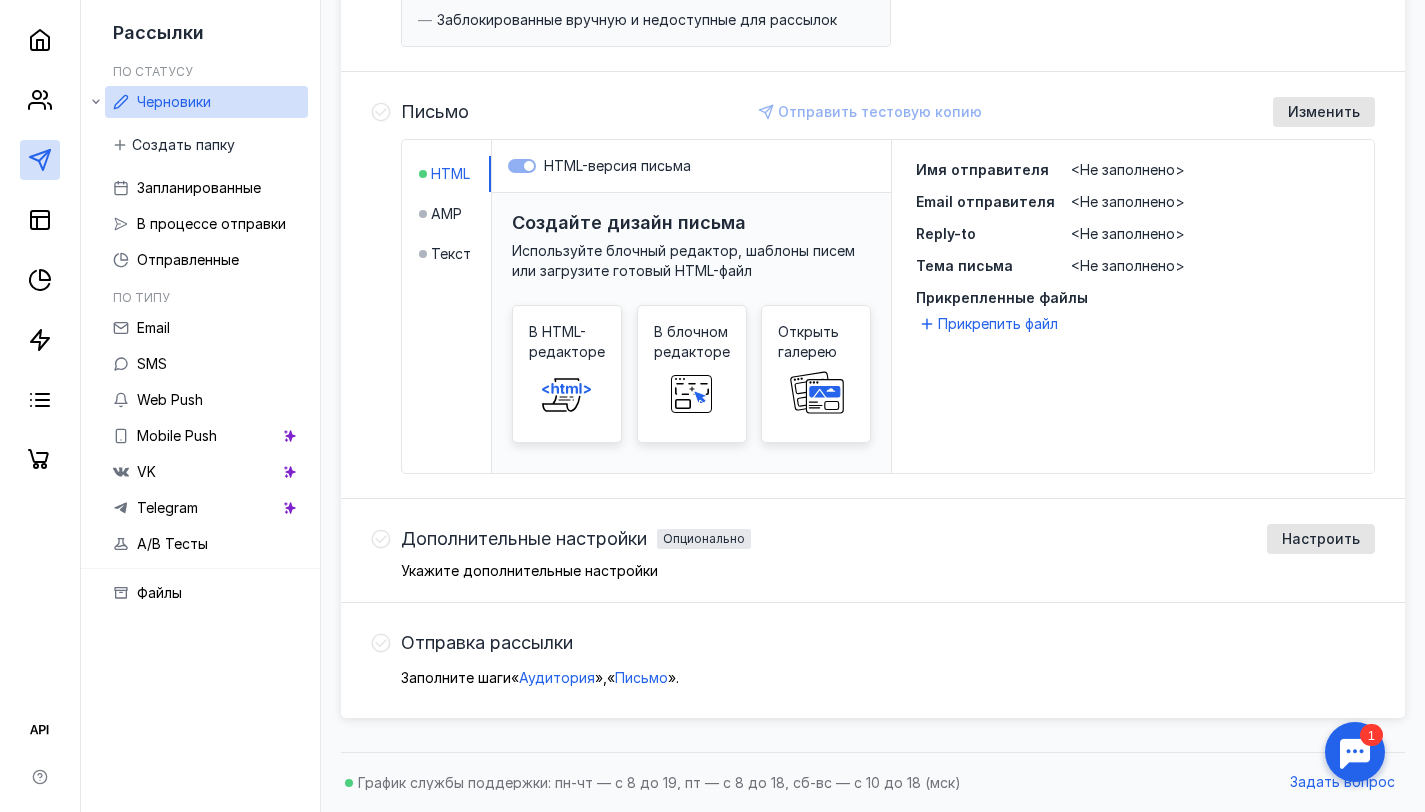 click on "Дополнительные настройки Опционально Настроить" at bounding box center (888, 539) 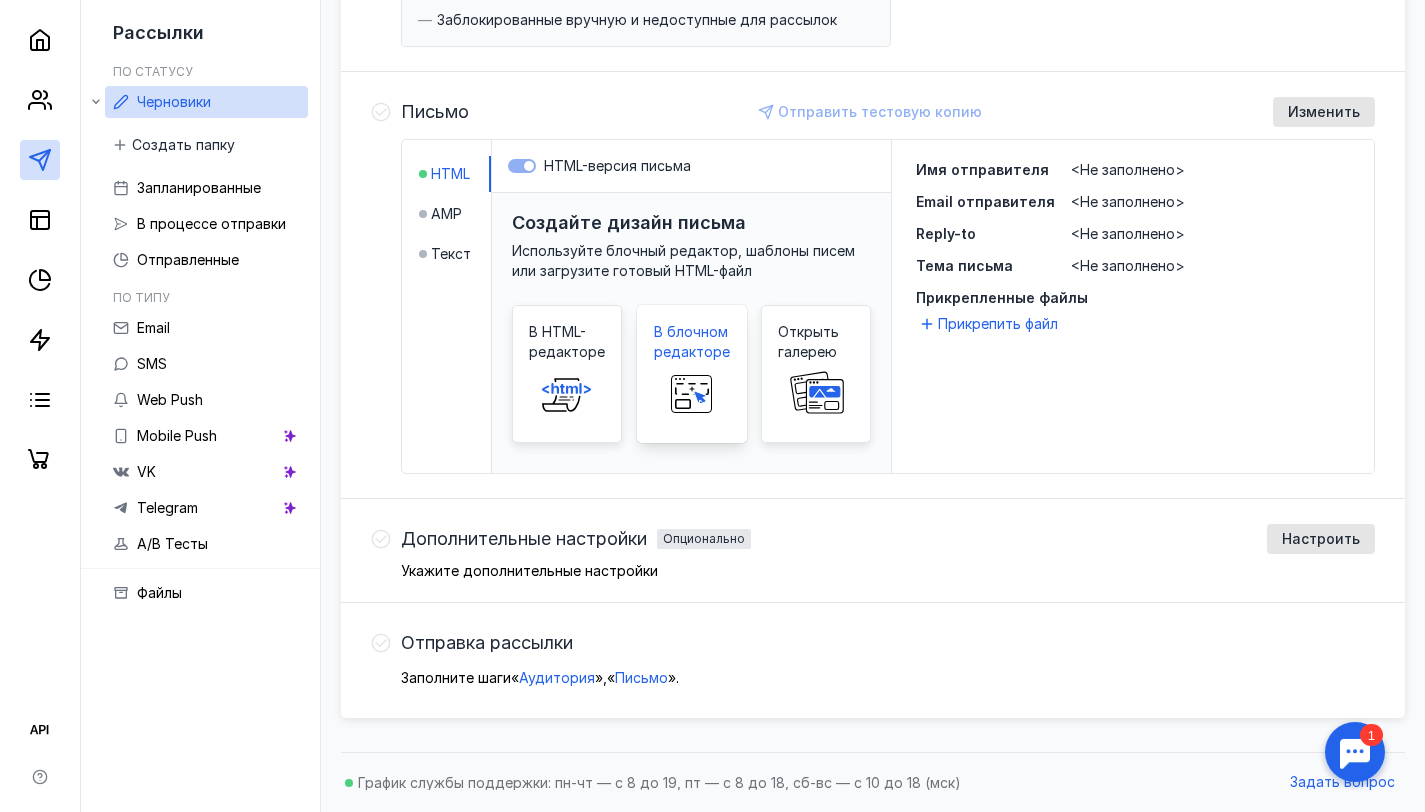 click on "В блочном редакторе" at bounding box center [692, 342] 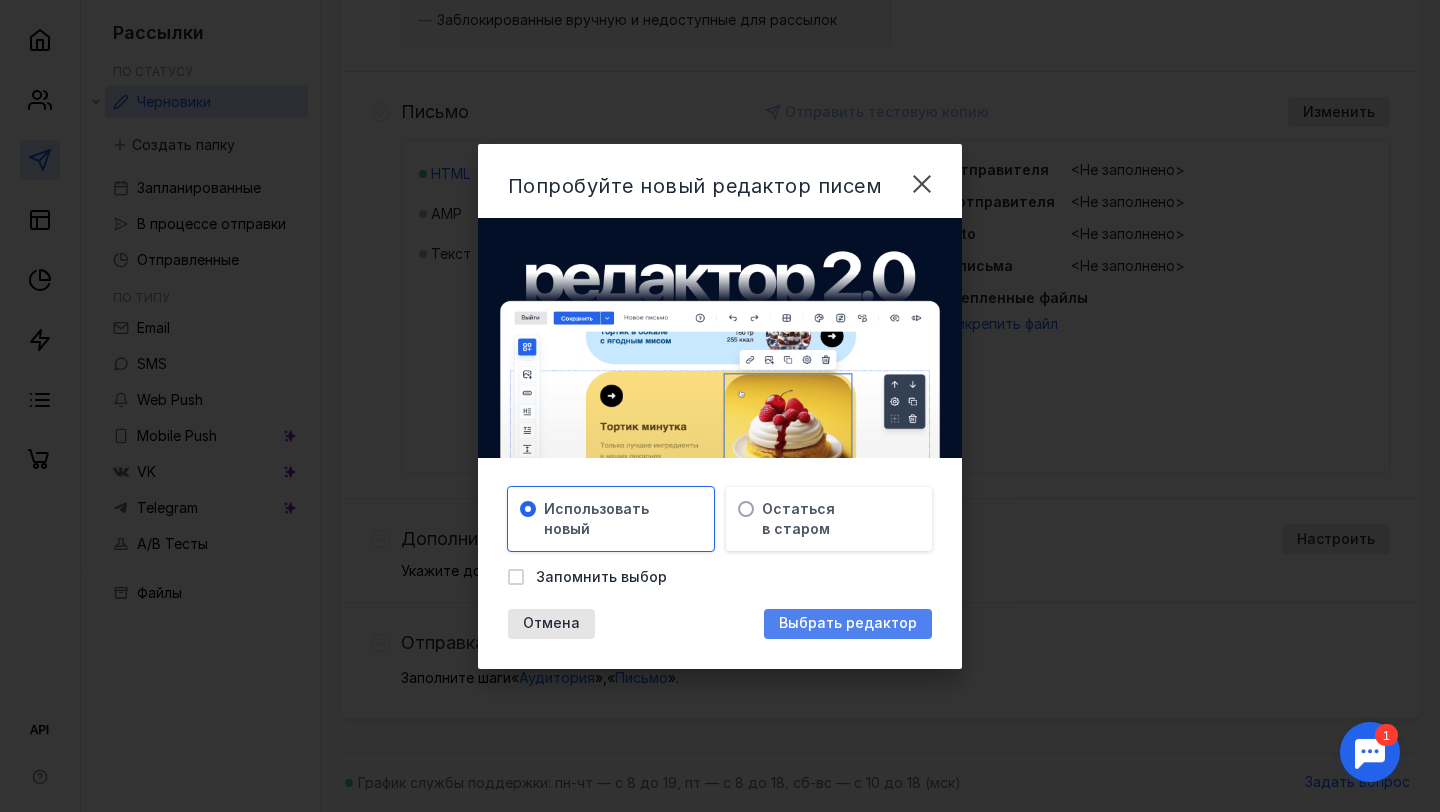 click on "Выбрать редактор" at bounding box center [848, 623] 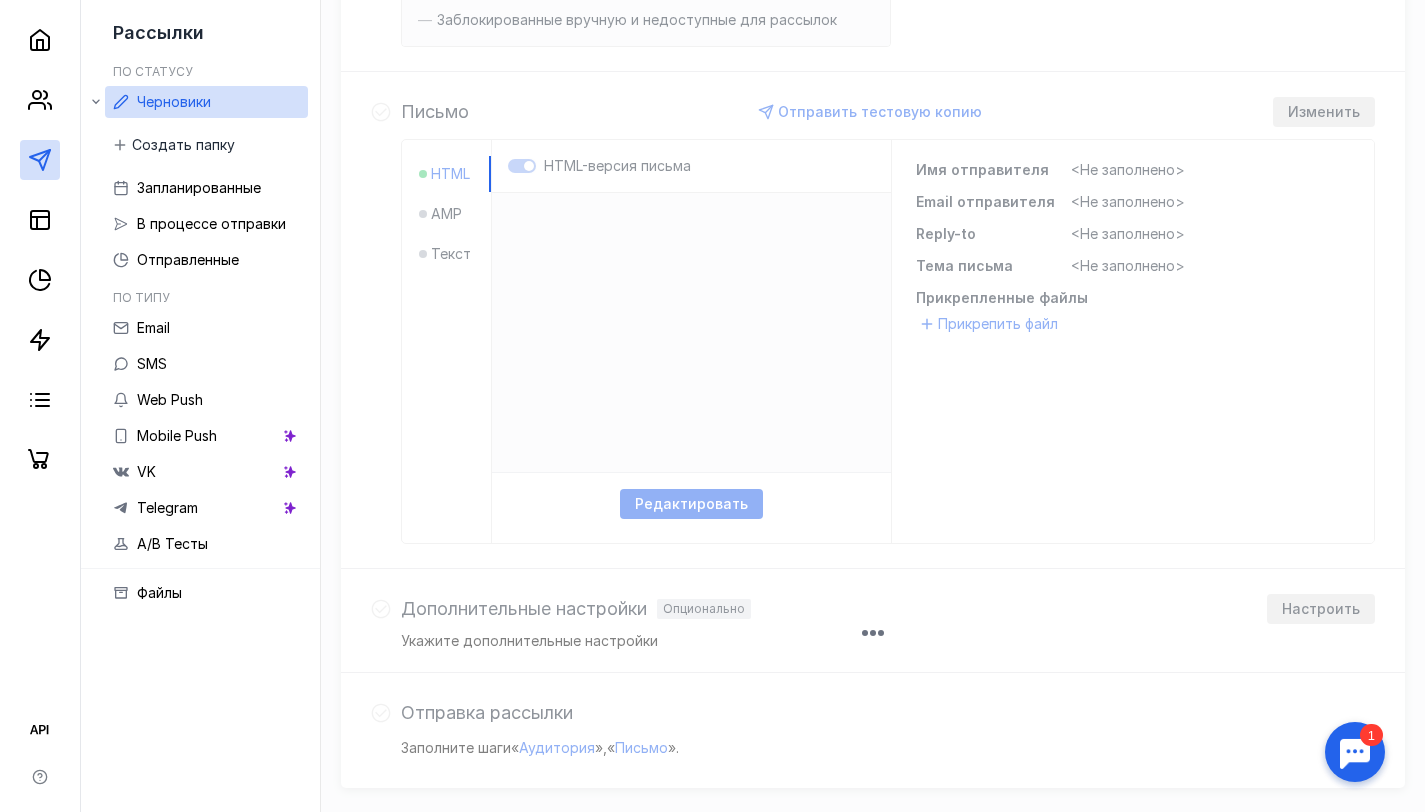 scroll, scrollTop: 0, scrollLeft: 0, axis: both 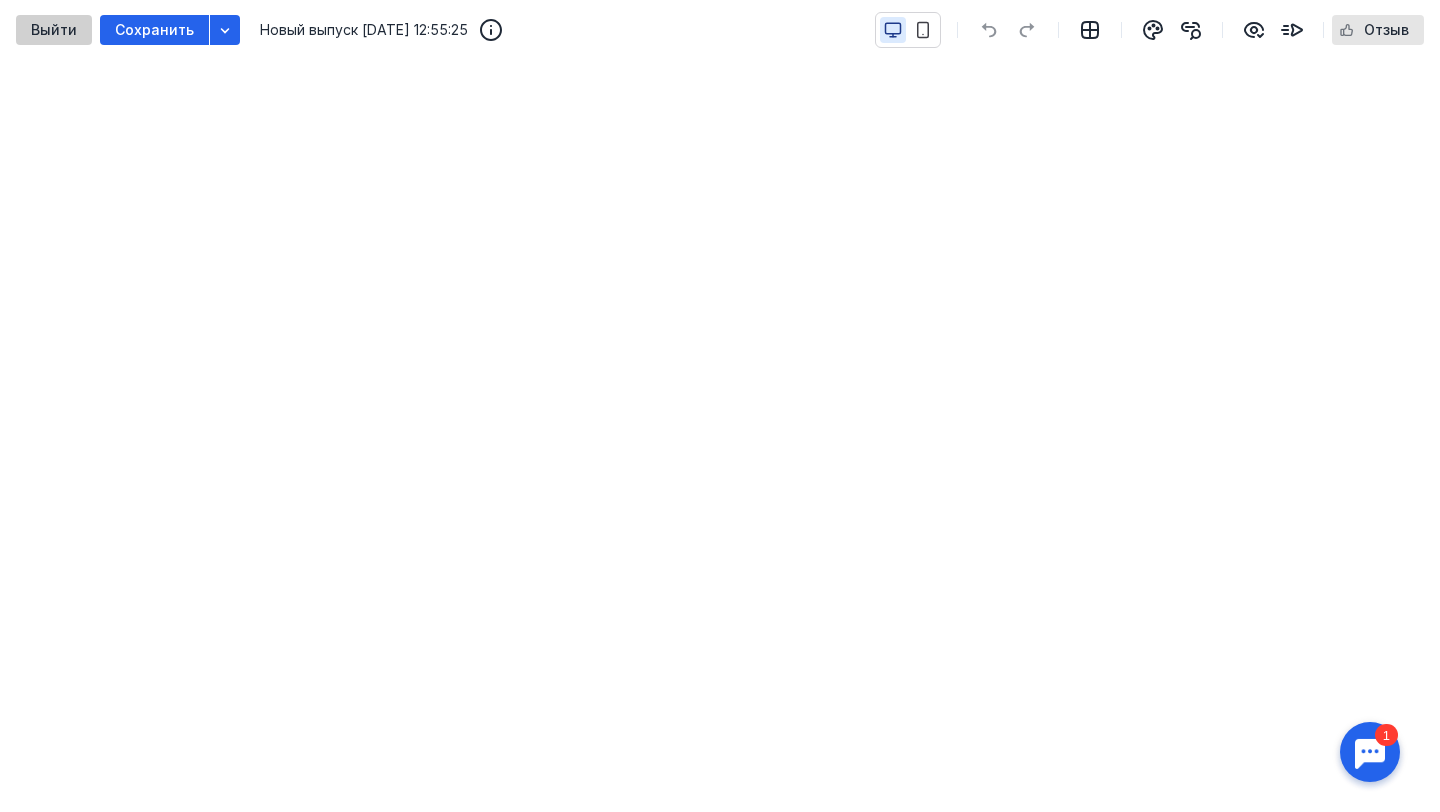 click on "Выйти" at bounding box center [54, 30] 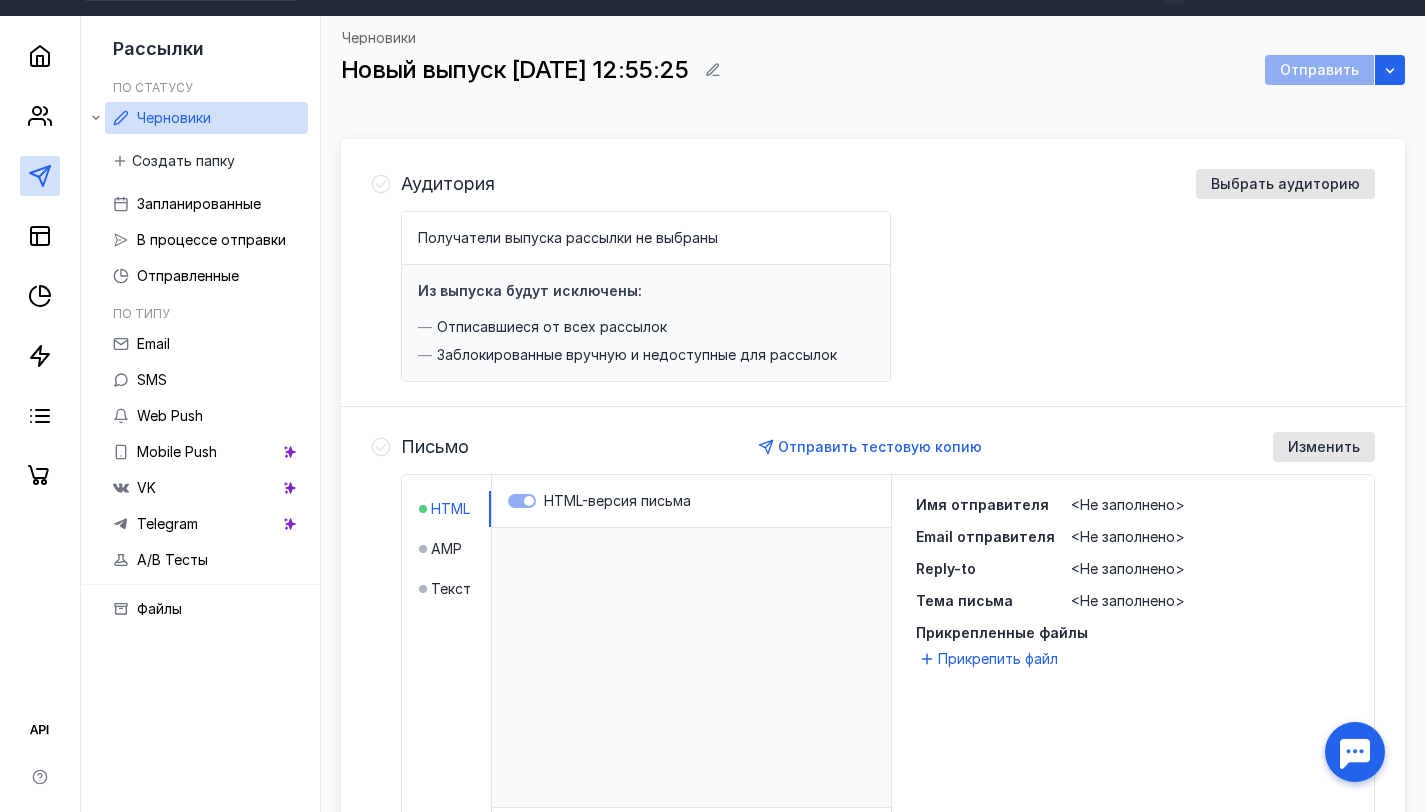 scroll, scrollTop: 0, scrollLeft: 0, axis: both 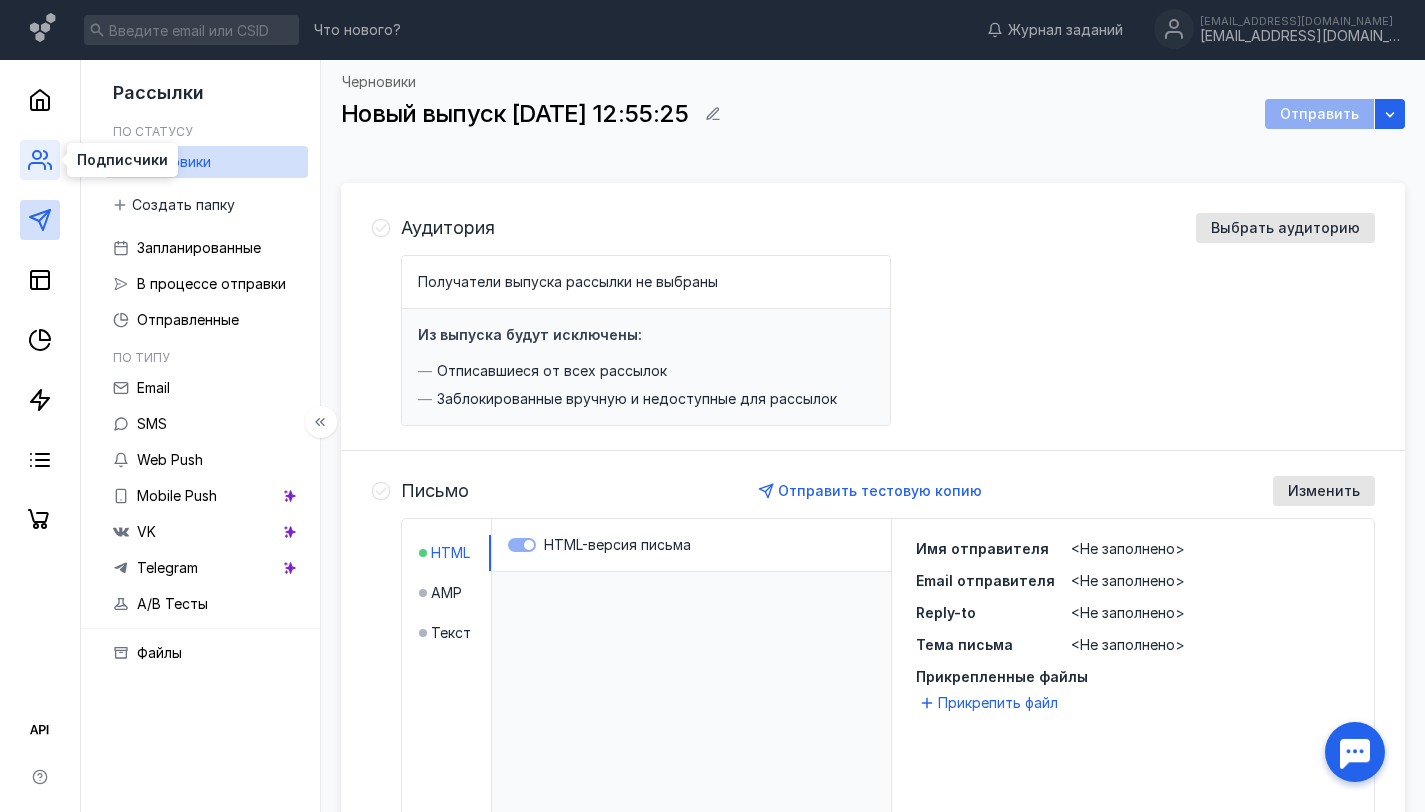 click 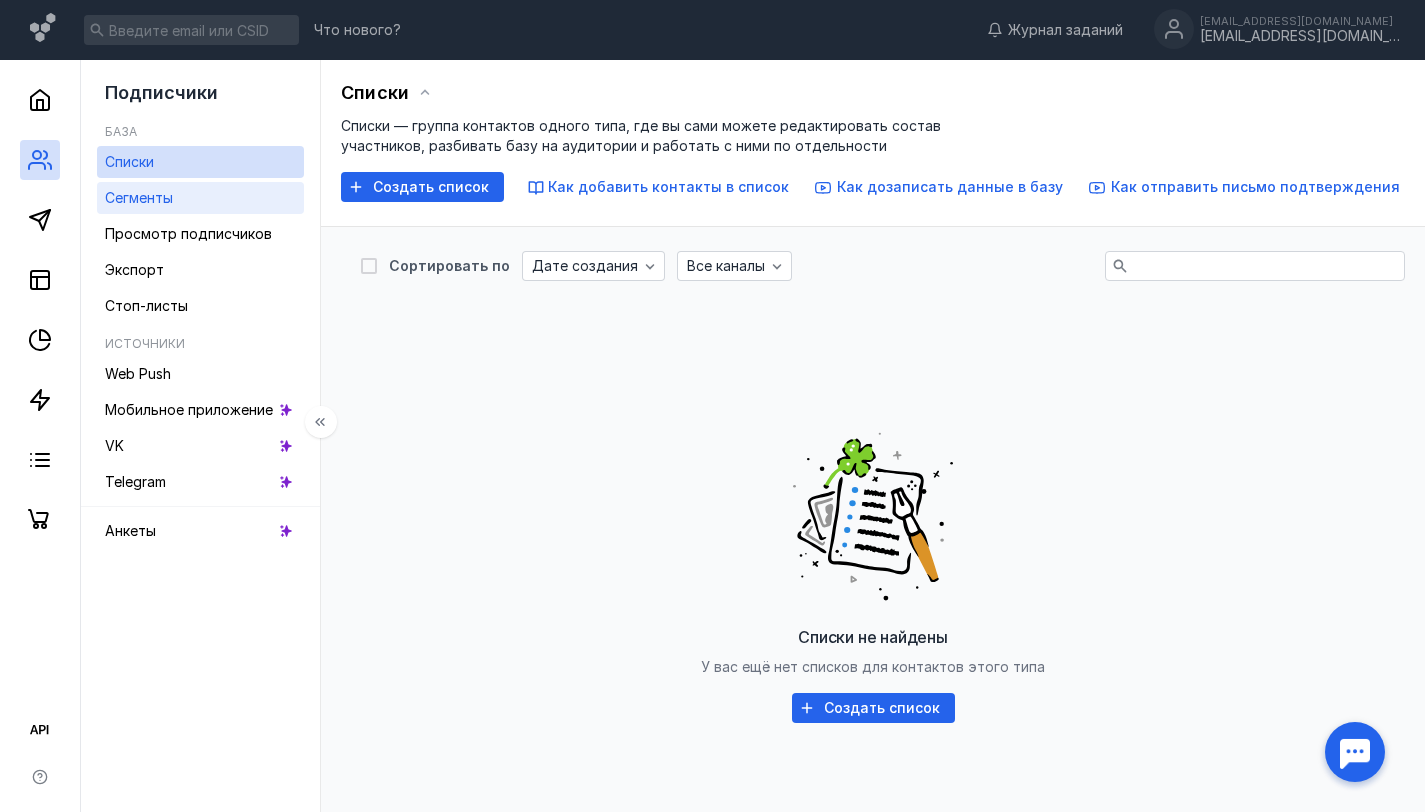 click on "Сегменты" at bounding box center [139, 197] 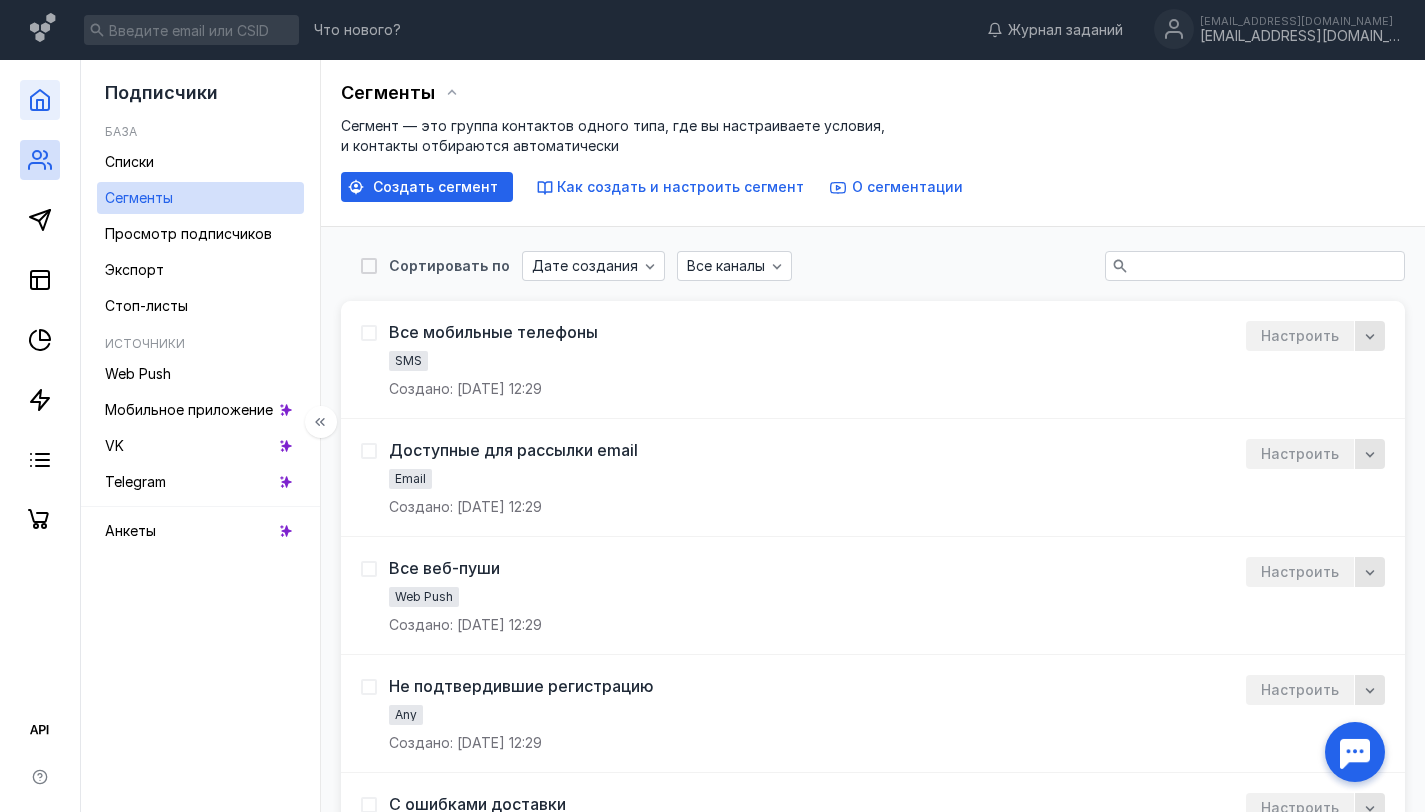 click at bounding box center (40, 100) 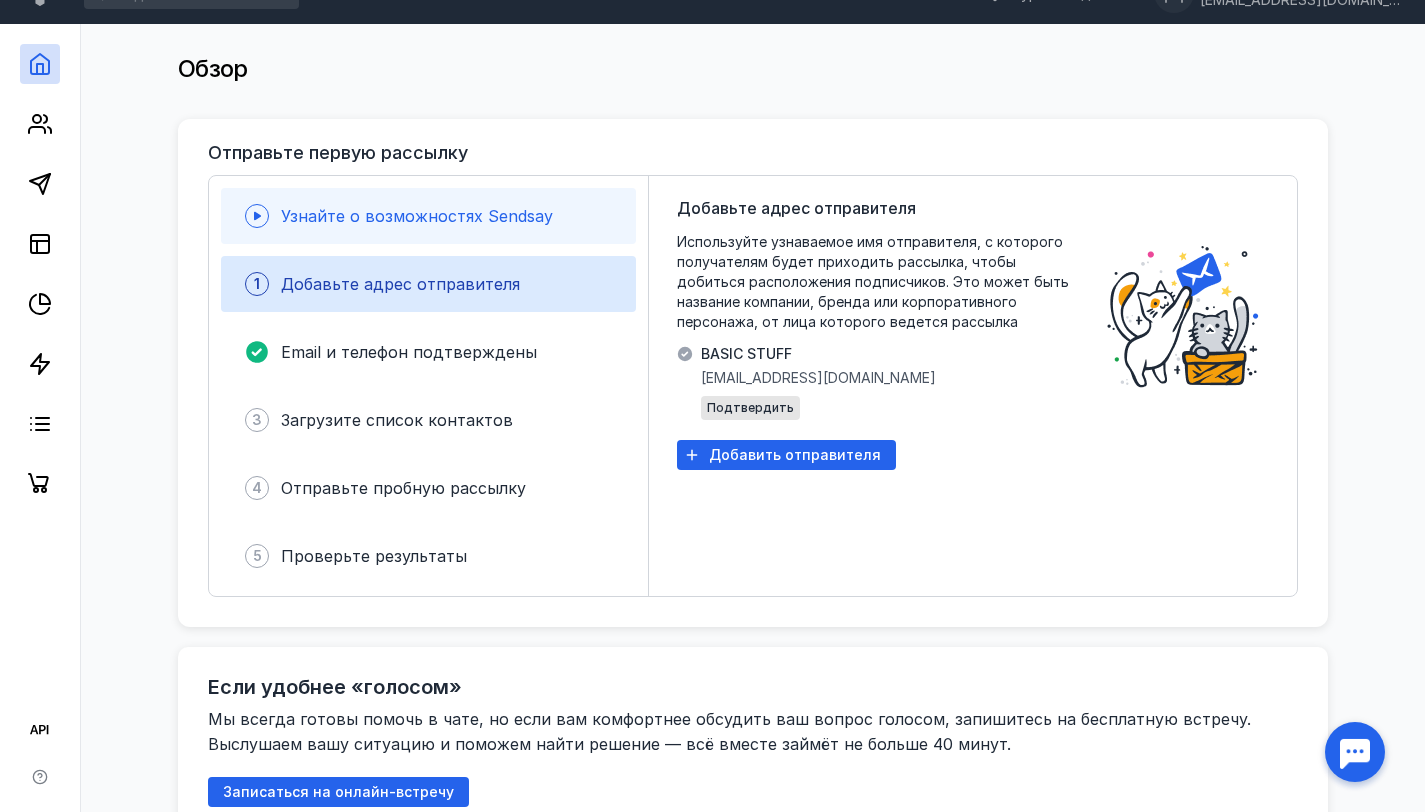scroll, scrollTop: 44, scrollLeft: 0, axis: vertical 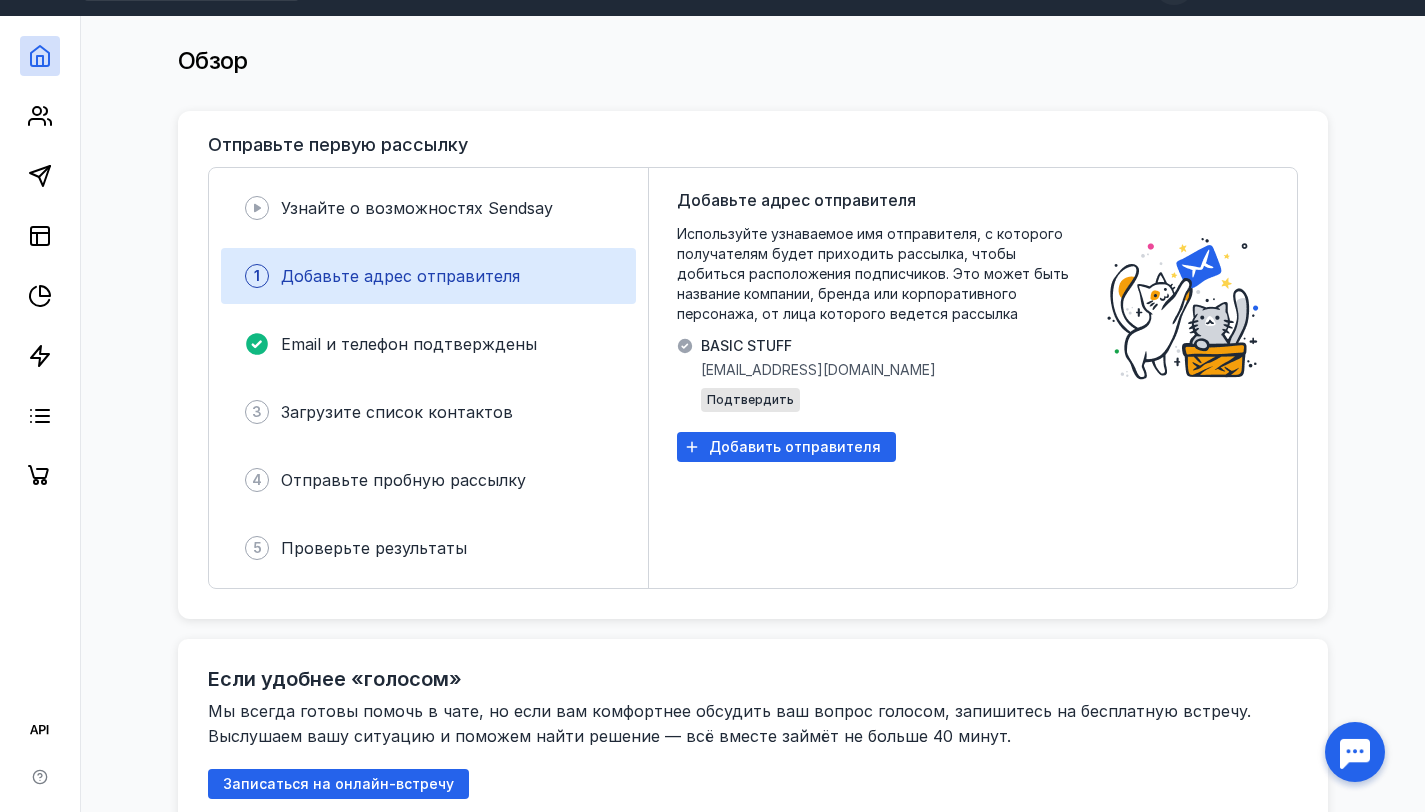 click at bounding box center [1355, 752] 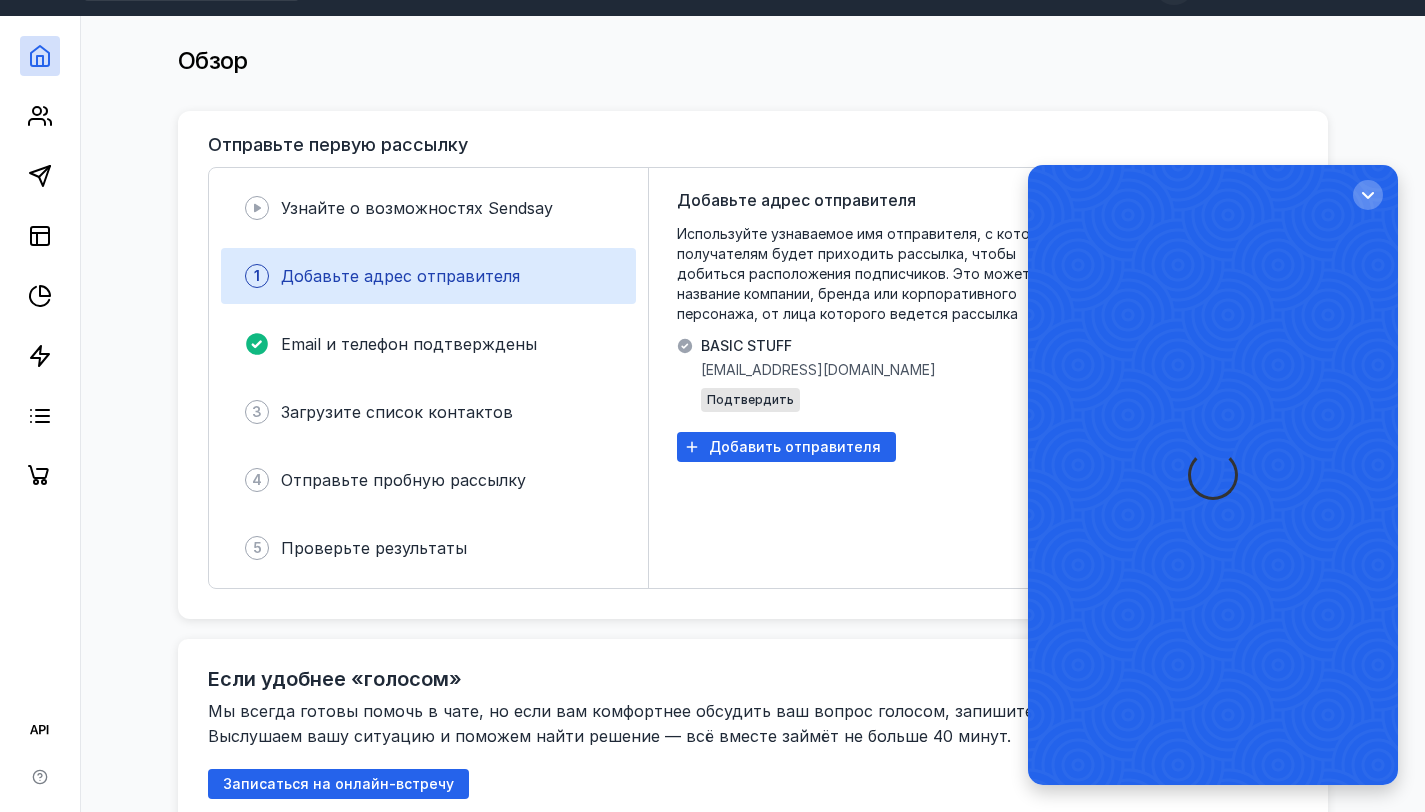 scroll, scrollTop: 0, scrollLeft: 0, axis: both 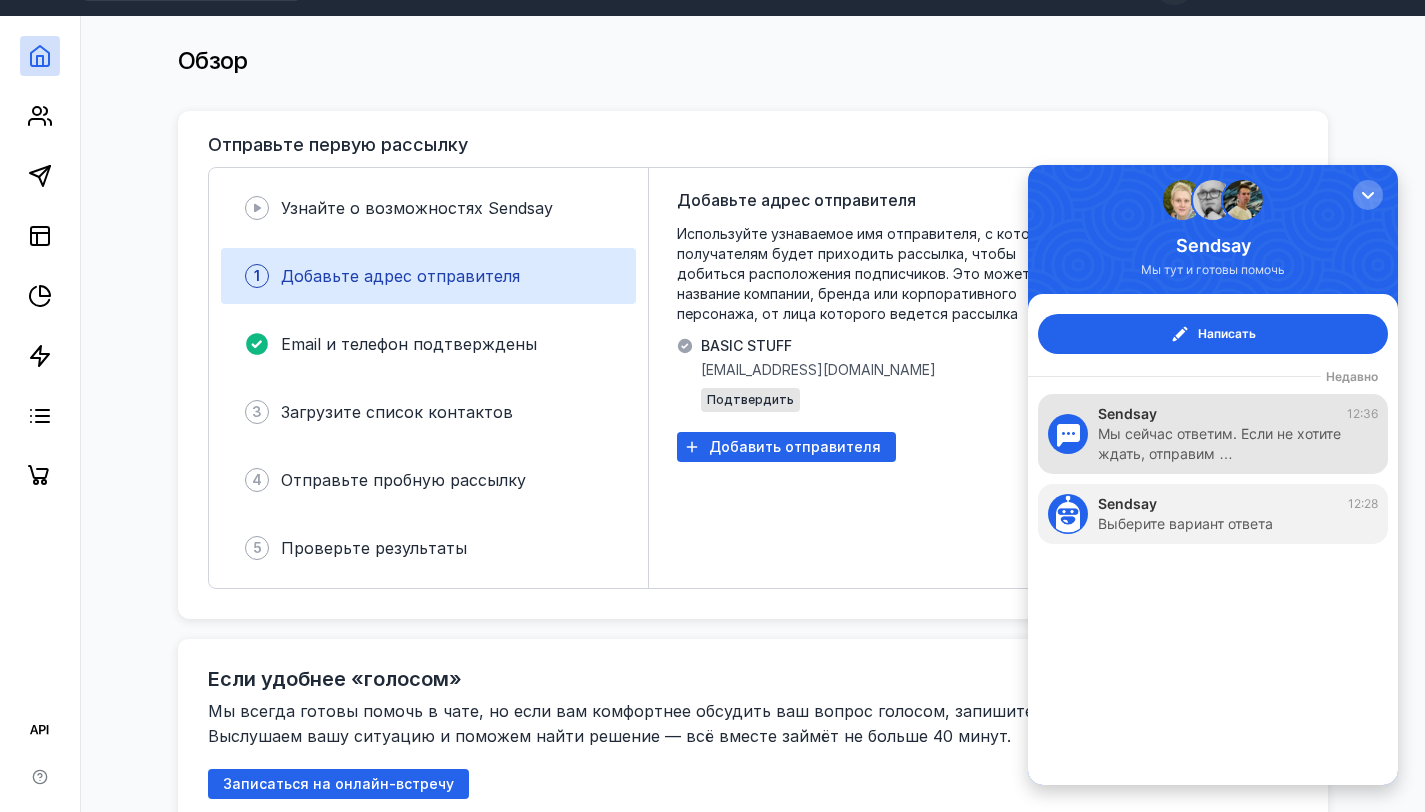 click on "Мы сейчас ответим. Если не хотите ждать, отправим …" at bounding box center [1228, 444] 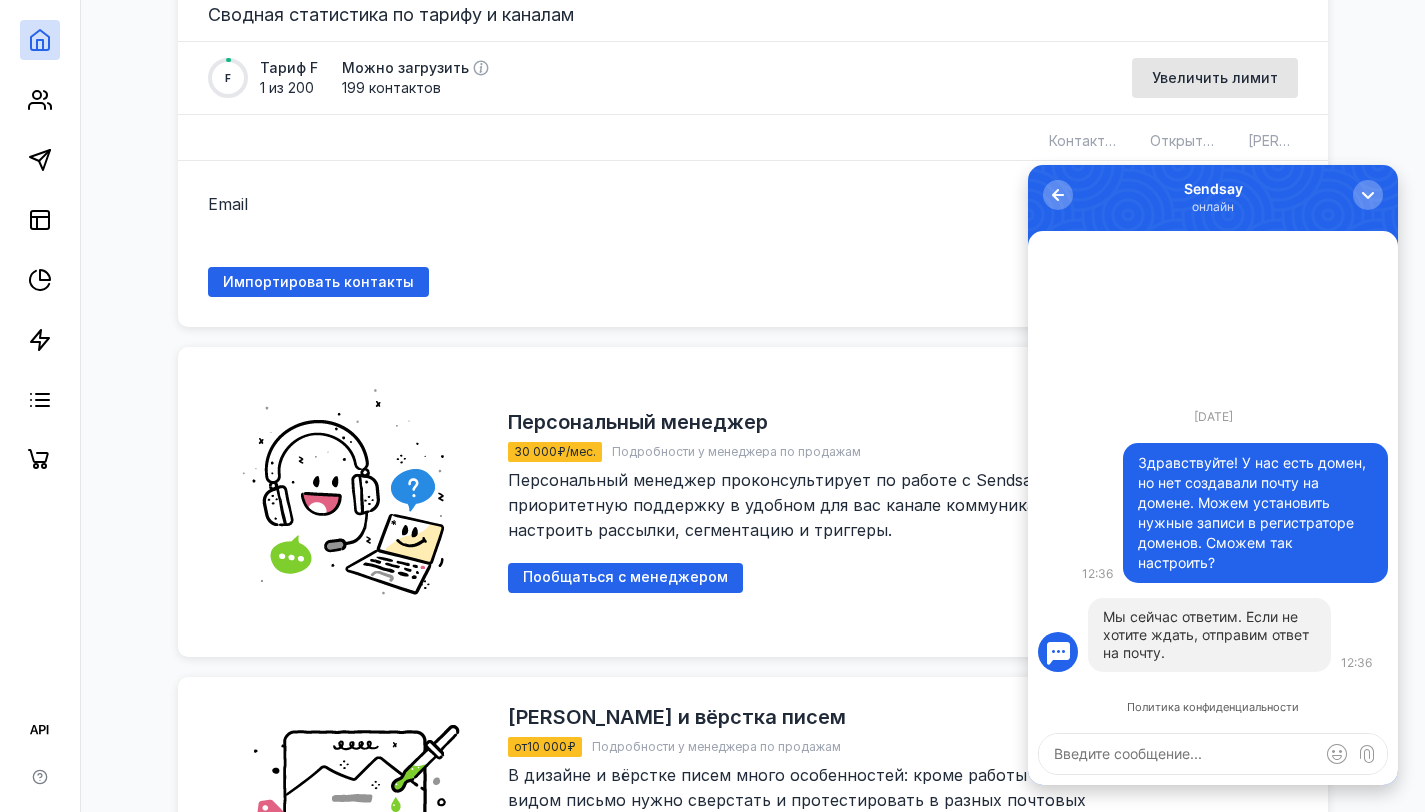 scroll, scrollTop: 1278, scrollLeft: 0, axis: vertical 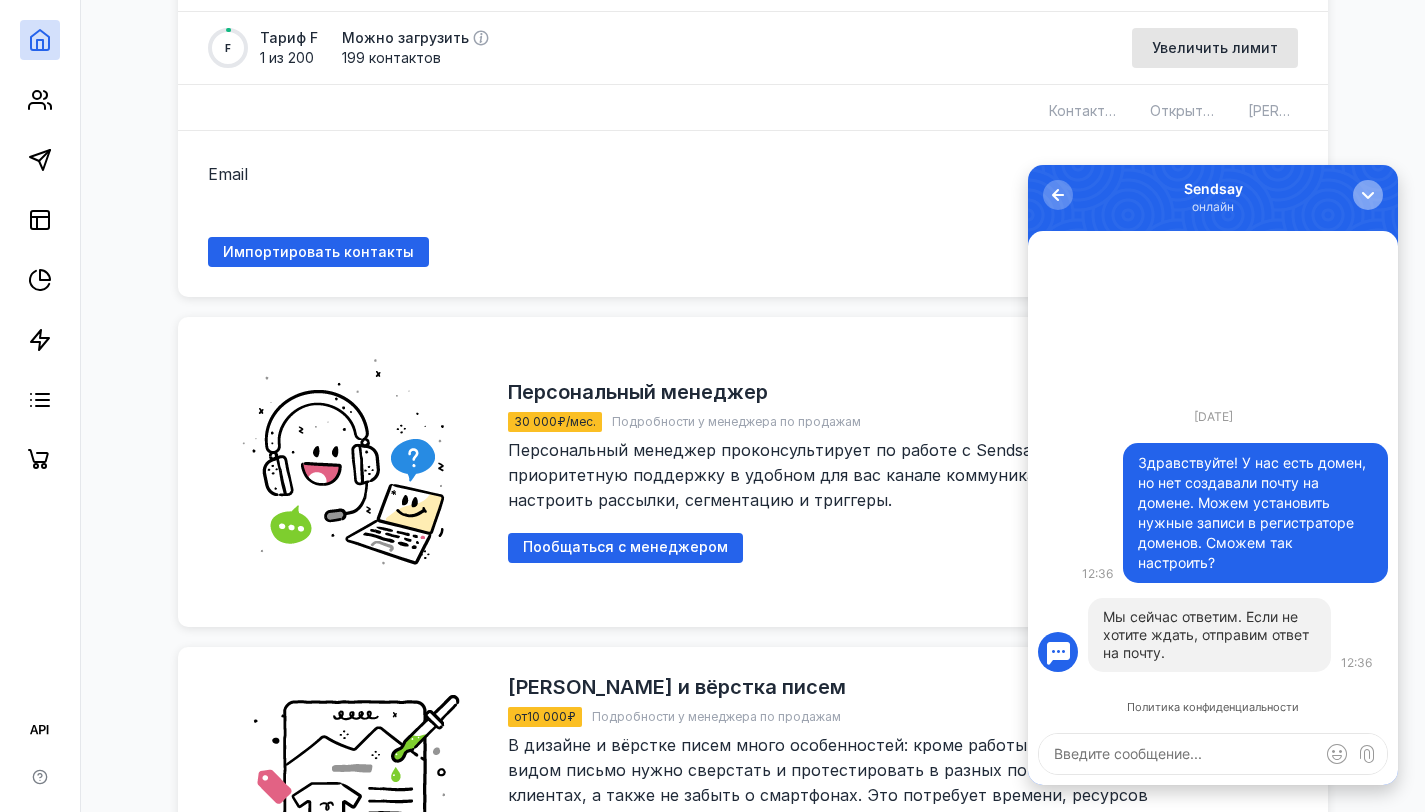 click at bounding box center (1368, 195) 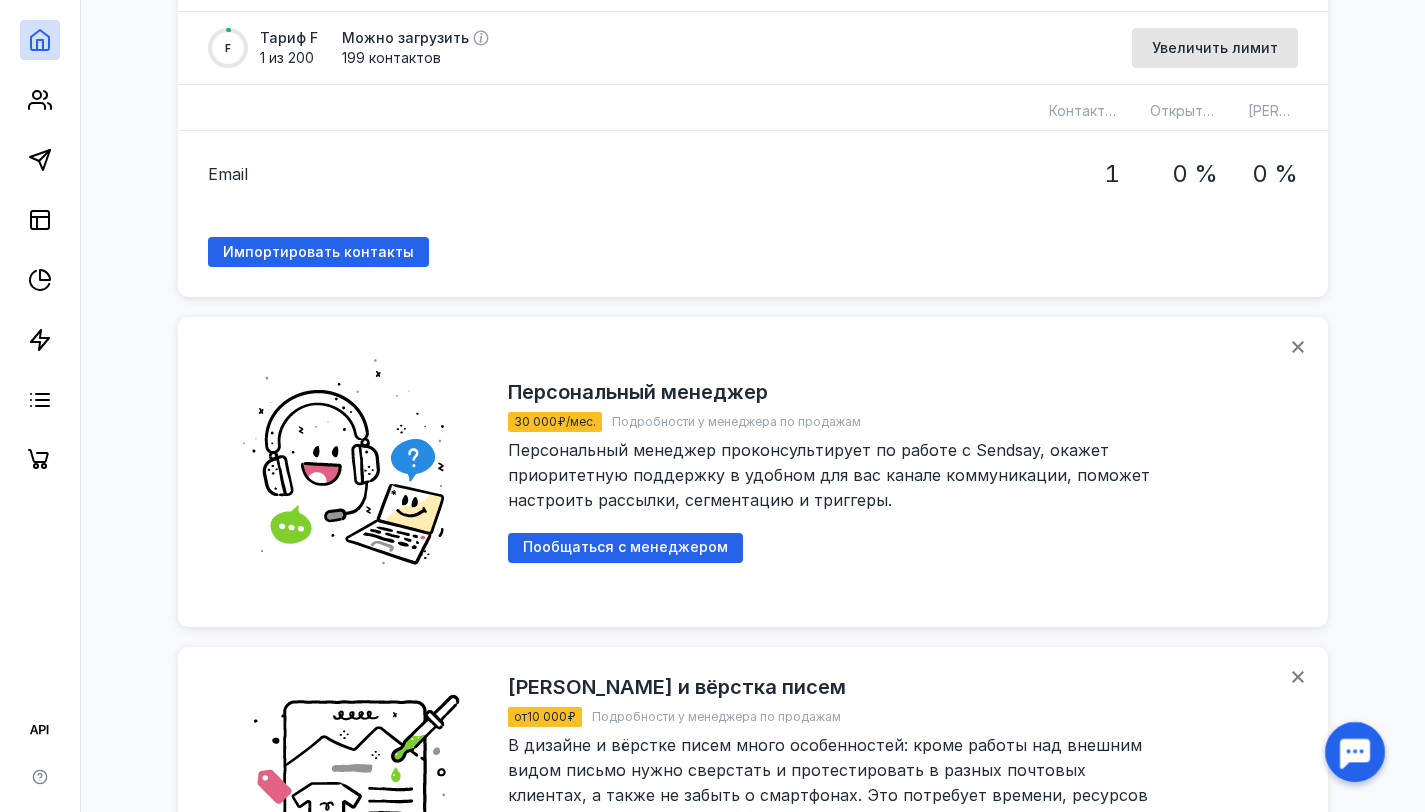 scroll, scrollTop: 0, scrollLeft: 0, axis: both 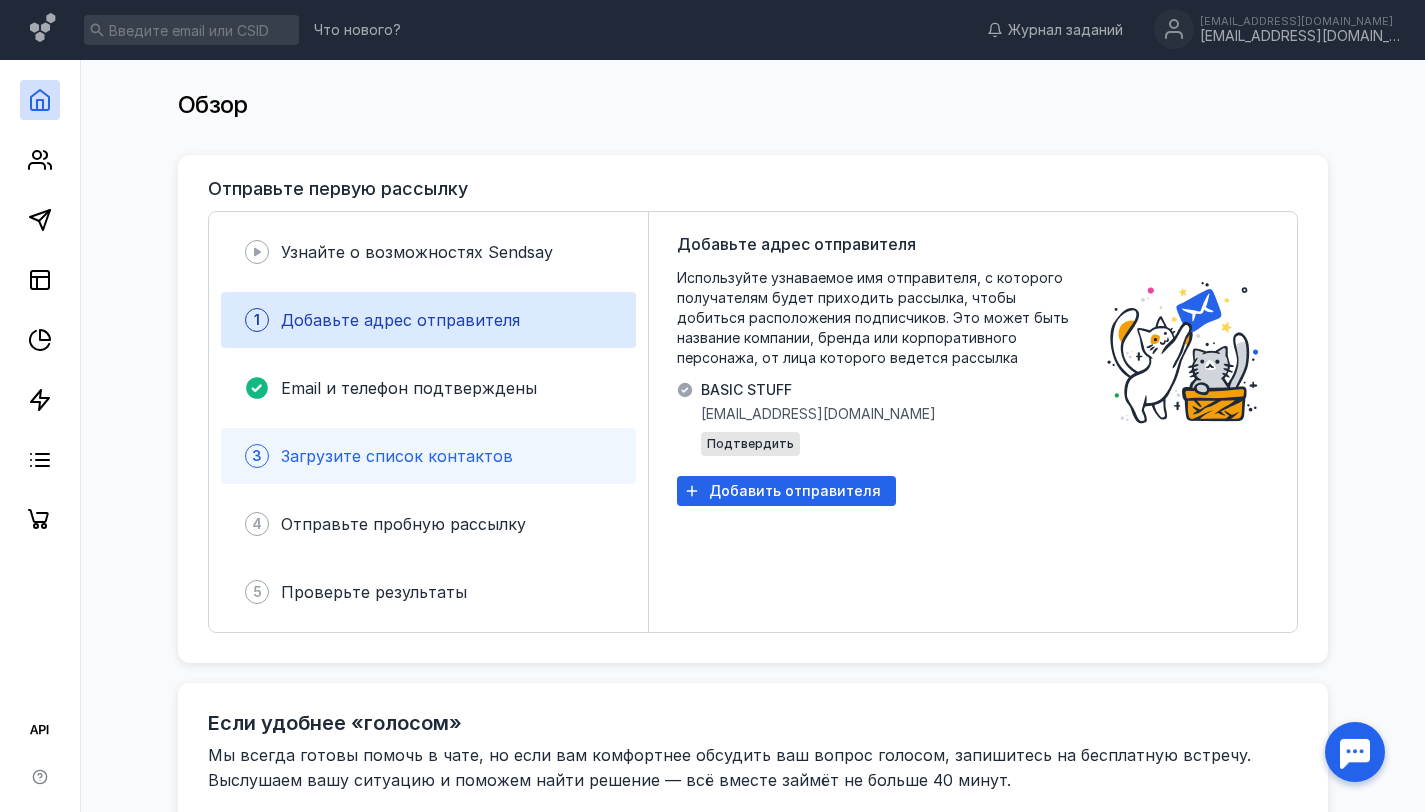 click on "3 Загрузите список контактов" at bounding box center [428, 456] 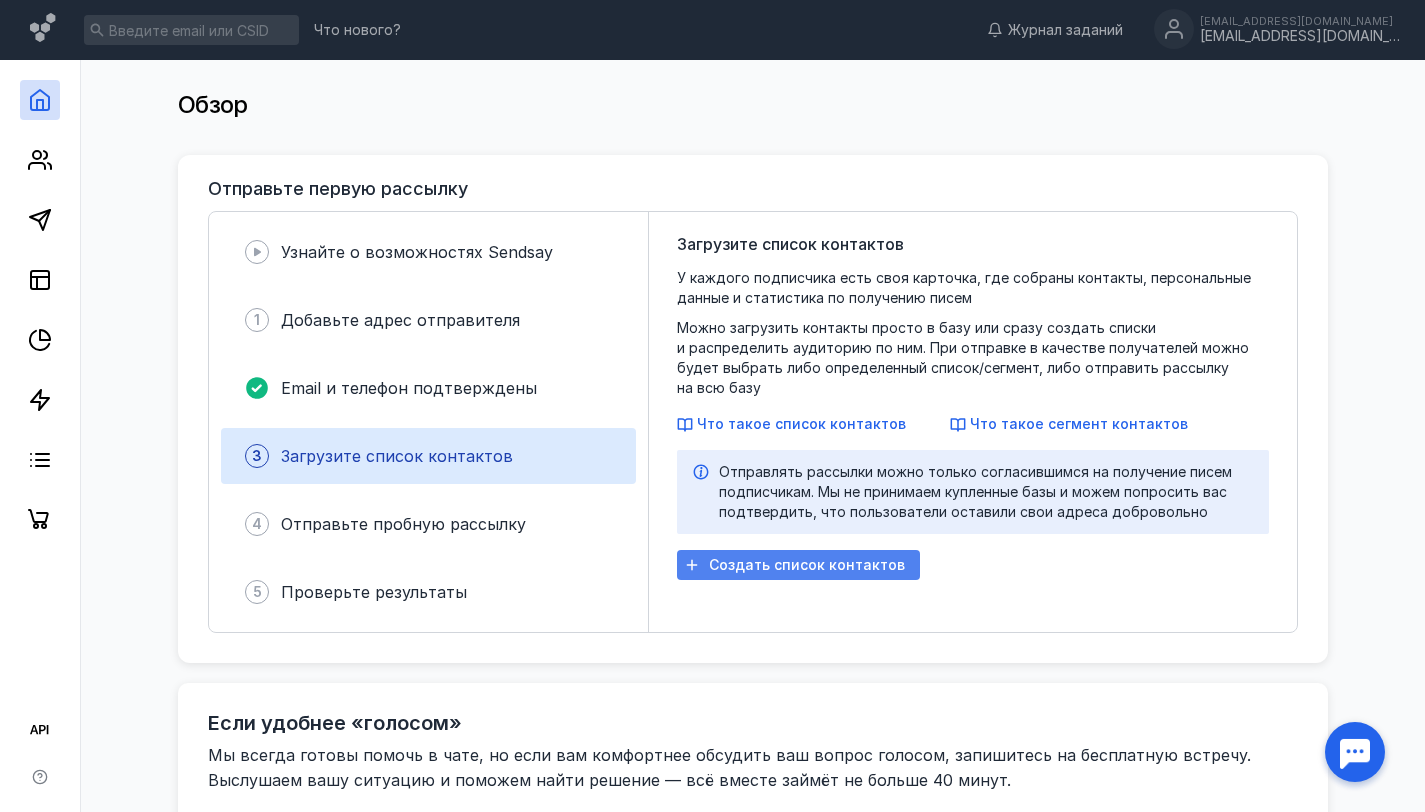 click on "Создать список контактов" at bounding box center [798, 565] 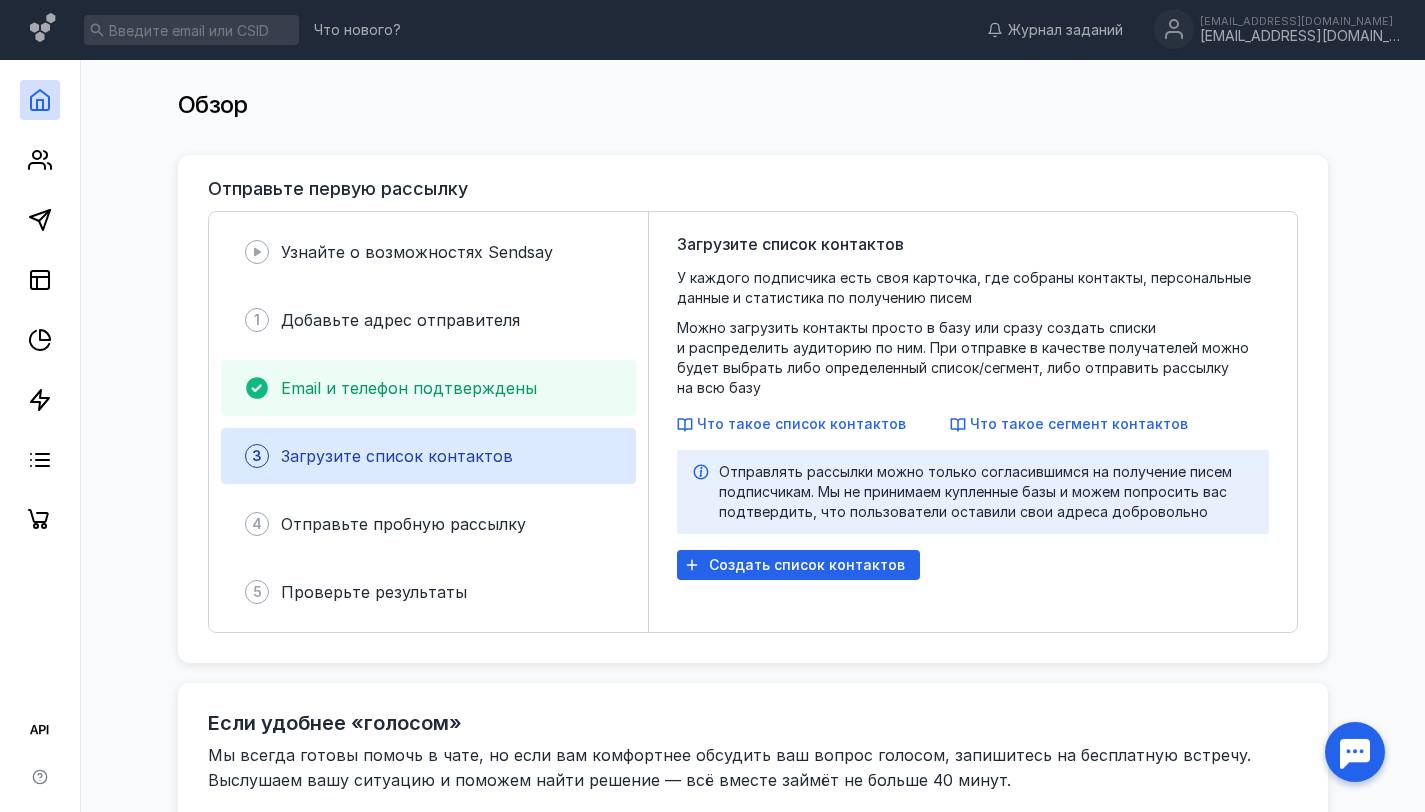 click on "Email и телефон подтверждены" at bounding box center (428, 388) 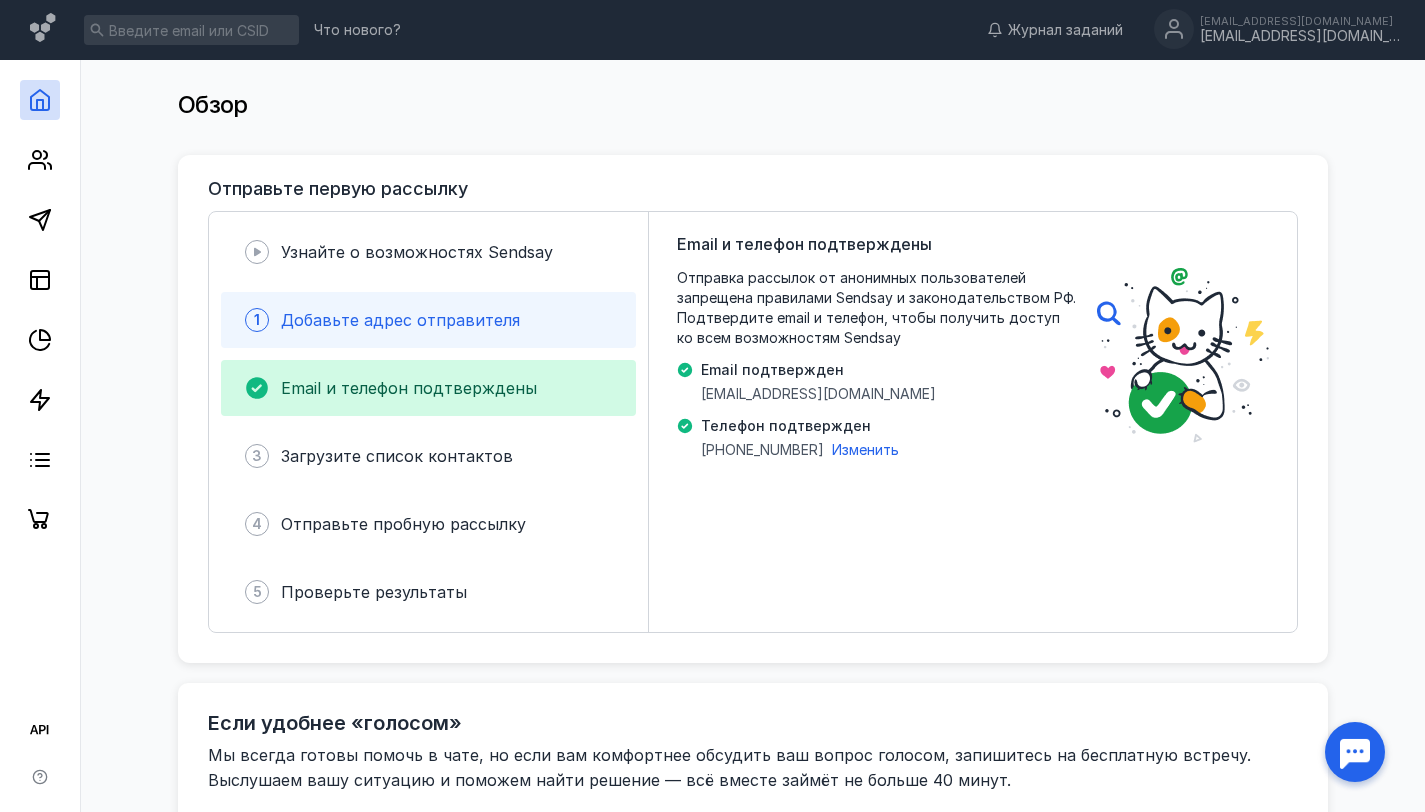 click on "Добавьте адрес отправителя" at bounding box center [400, 320] 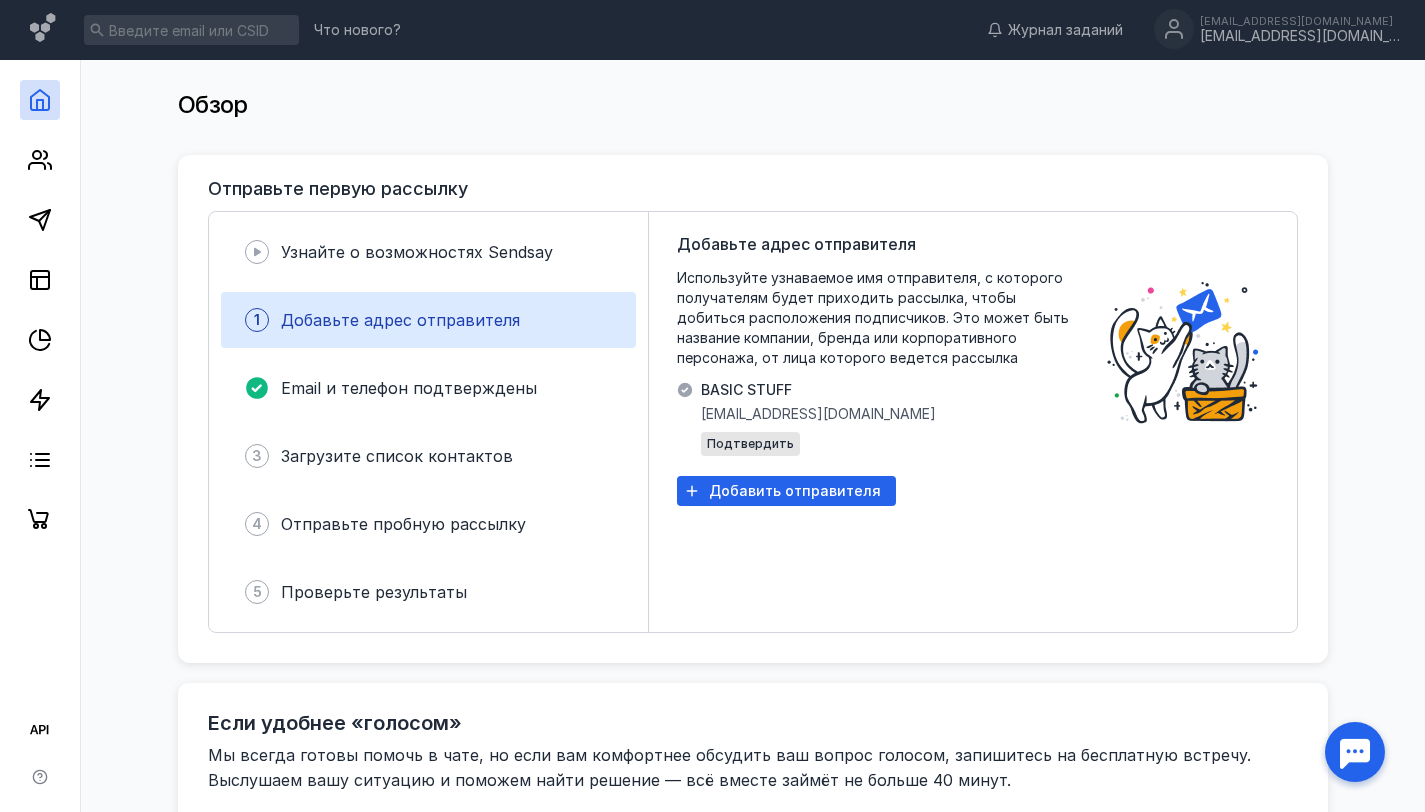 click at bounding box center [1355, 752] 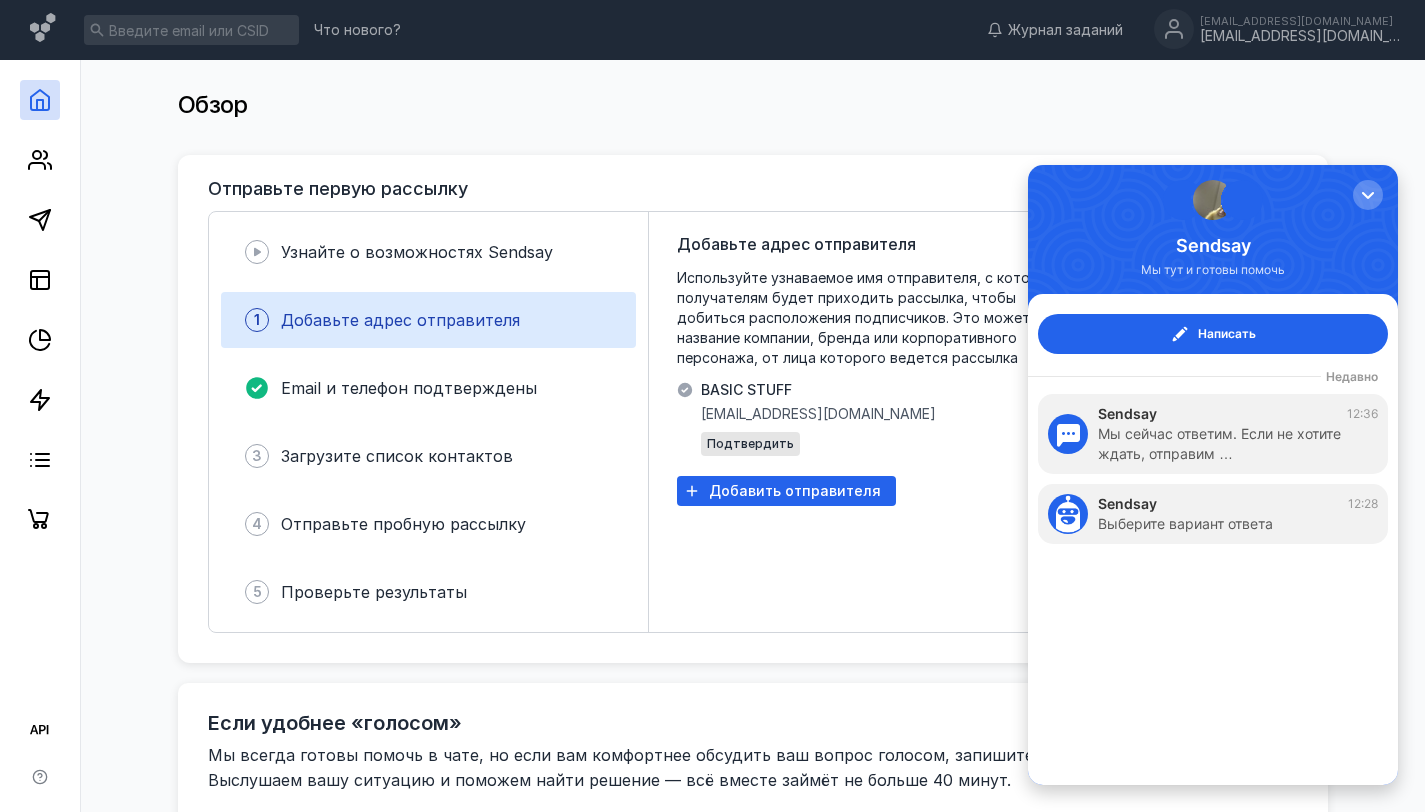 scroll, scrollTop: 0, scrollLeft: 0, axis: both 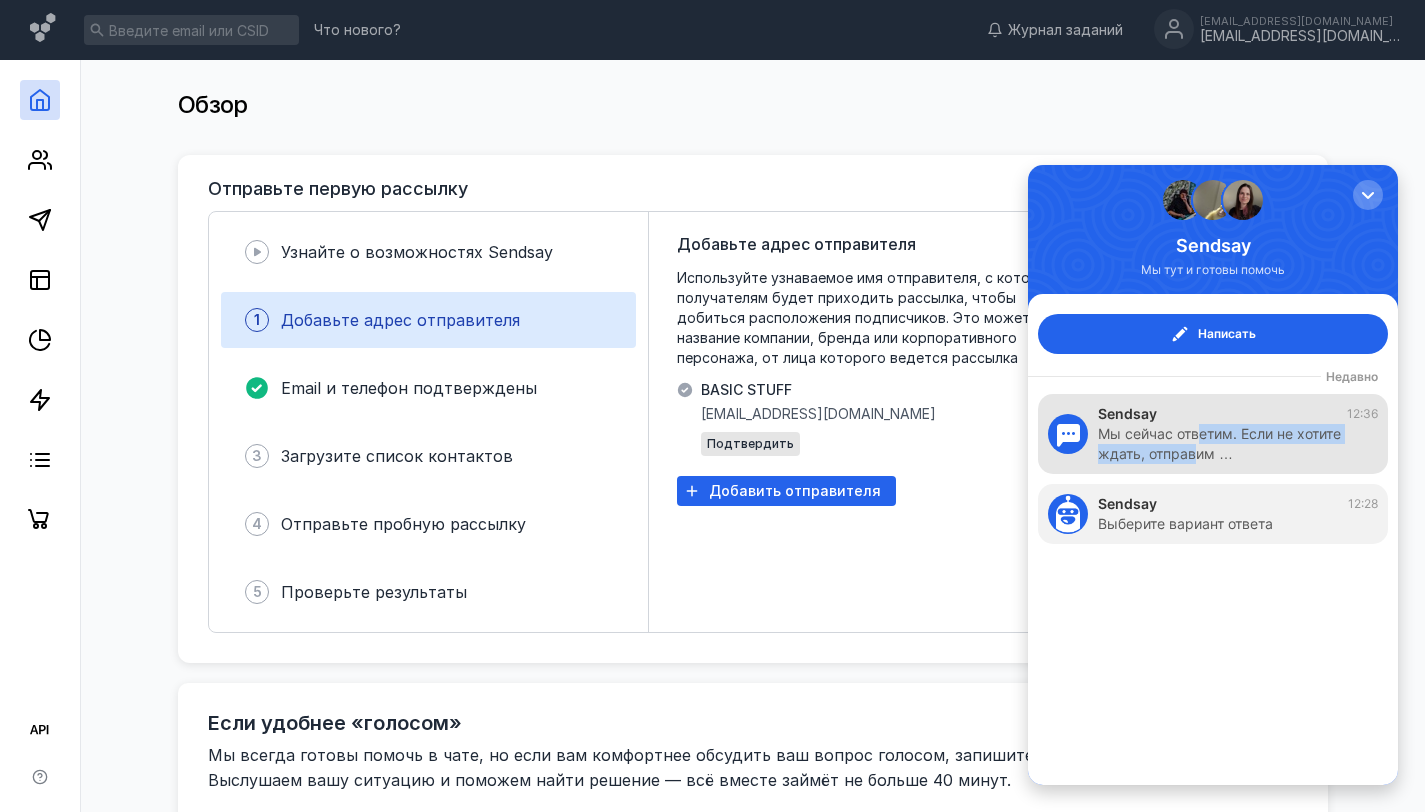 click on "Мы сейчас ответим. Если не хотите ждать, отправим …" at bounding box center (1228, 444) 